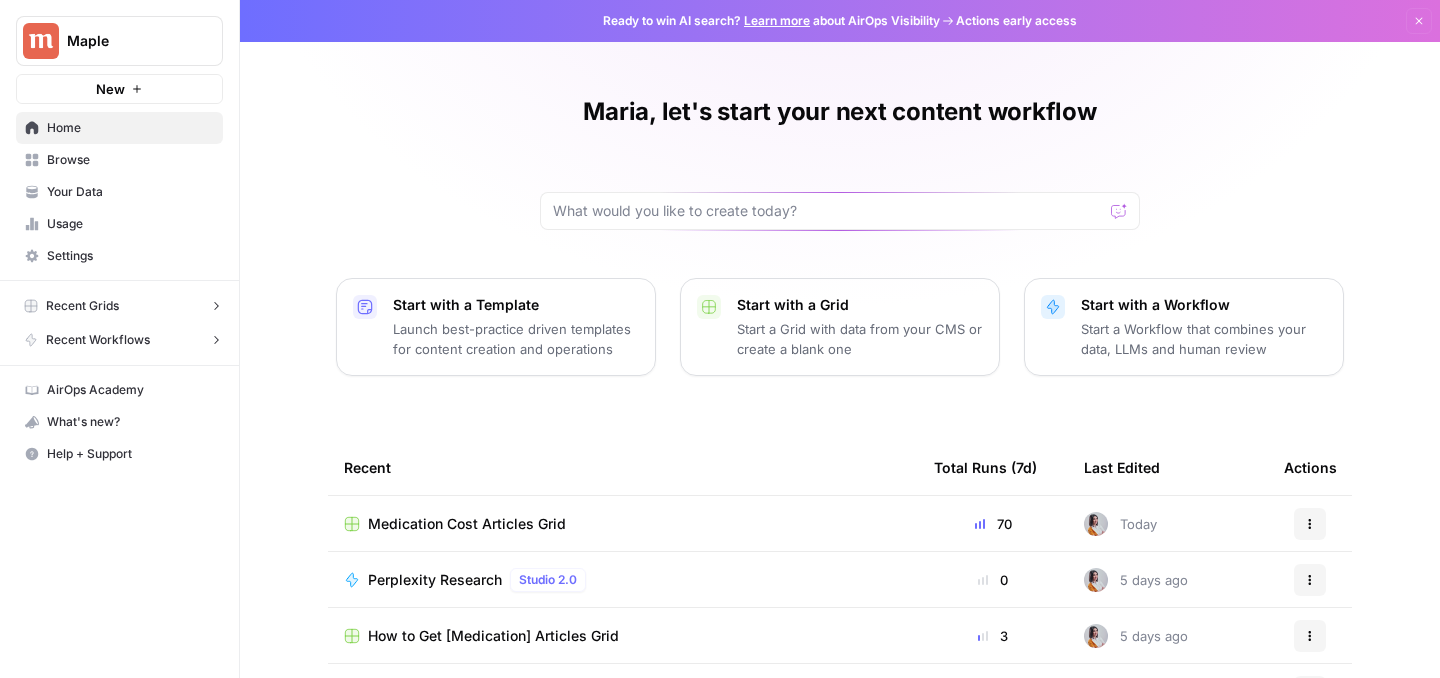 scroll, scrollTop: 0, scrollLeft: 0, axis: both 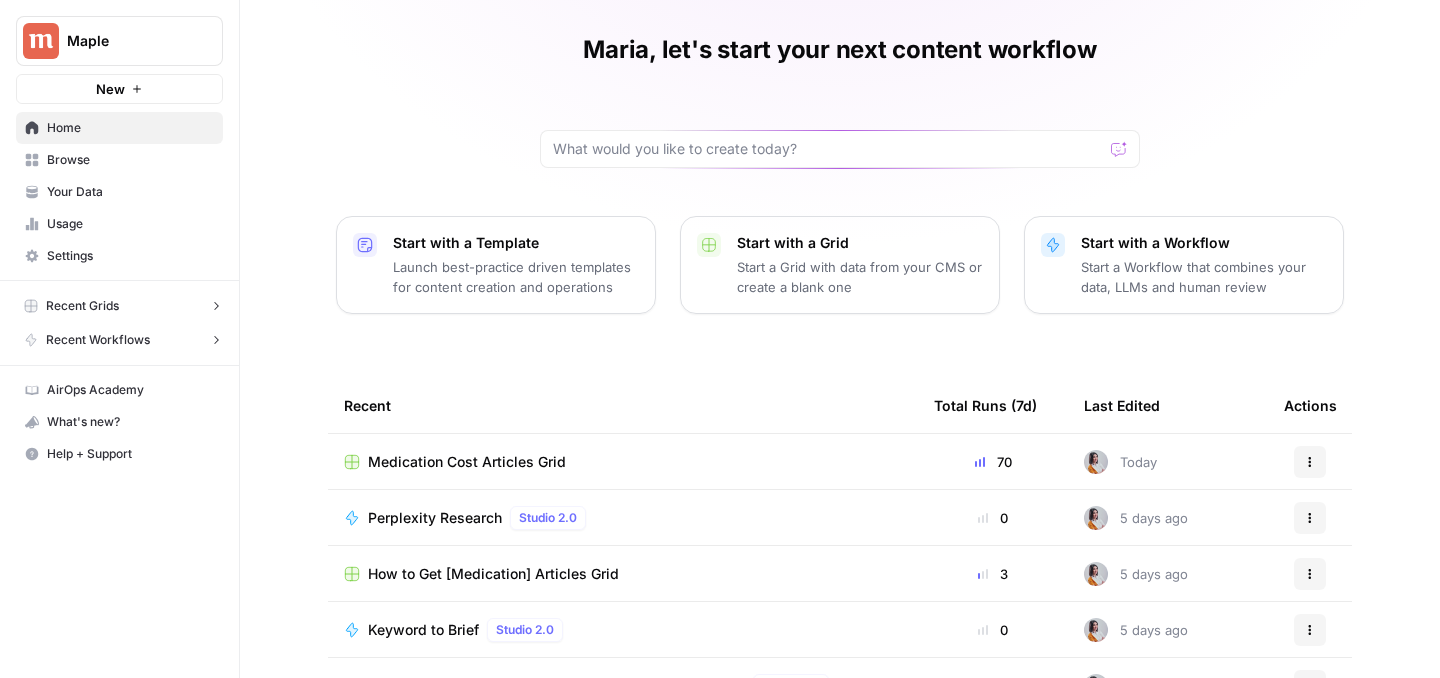 click on "Medication Cost Articles Grid" at bounding box center [467, 462] 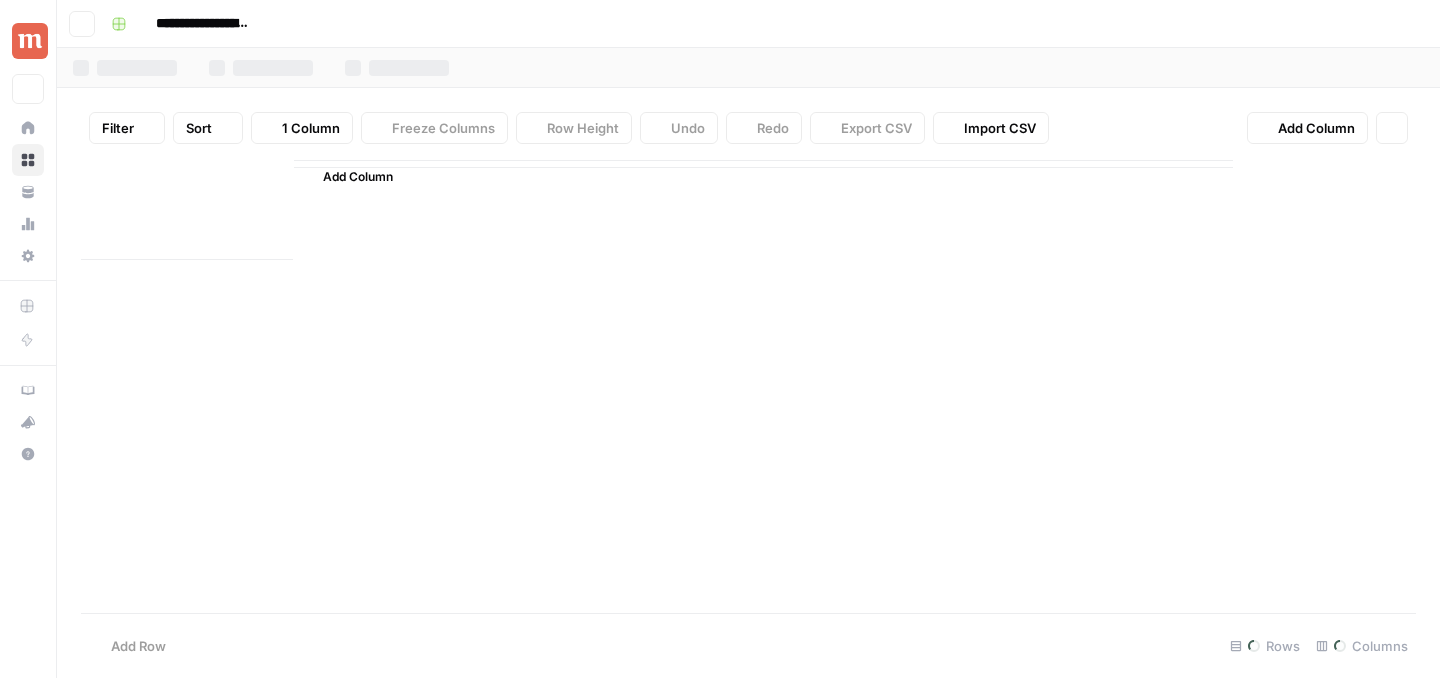 type on "**********" 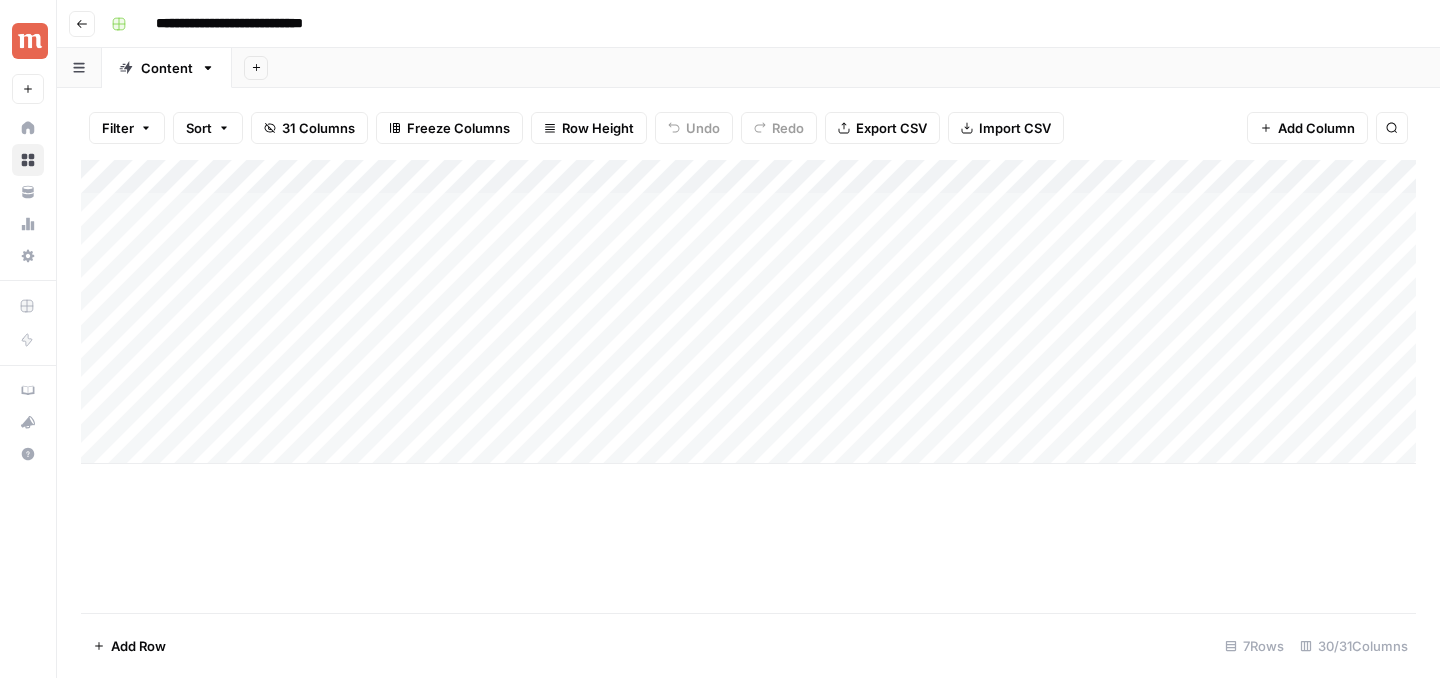 scroll, scrollTop: 0, scrollLeft: 0, axis: both 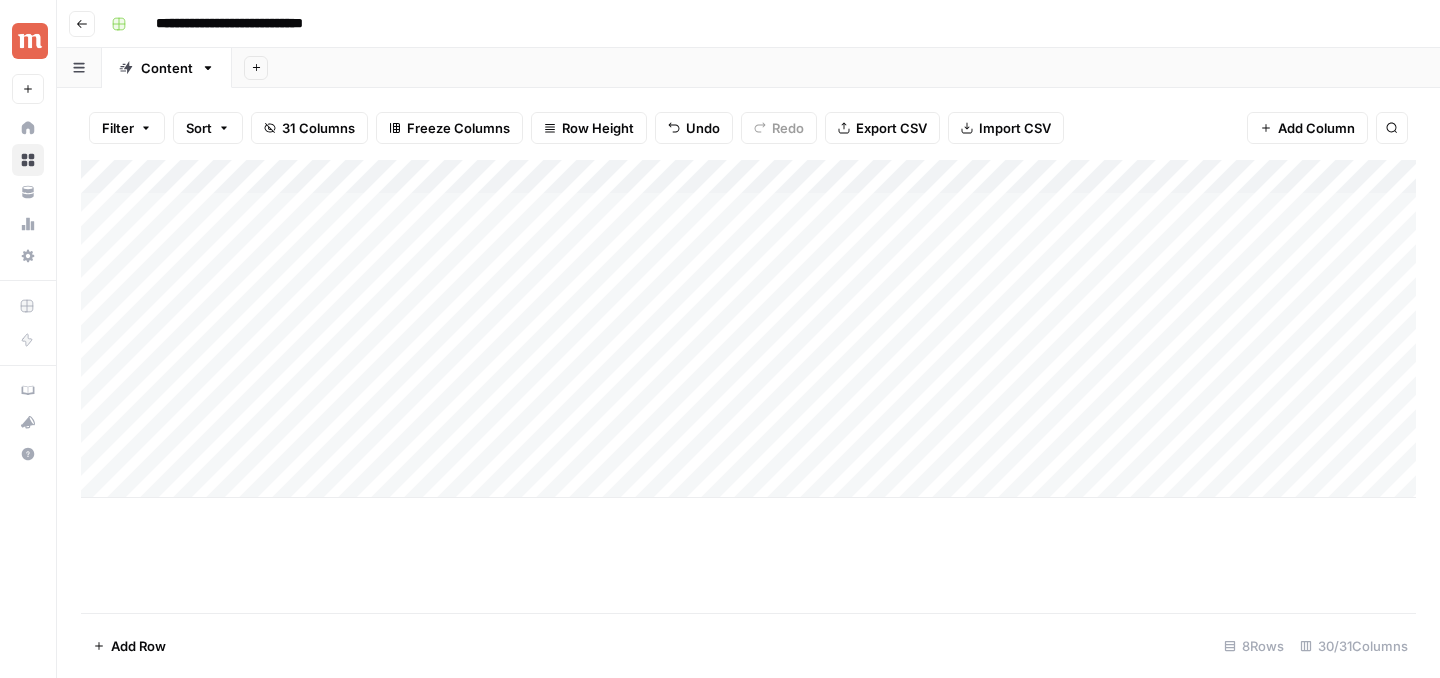 click on "Add Column" at bounding box center (748, 329) 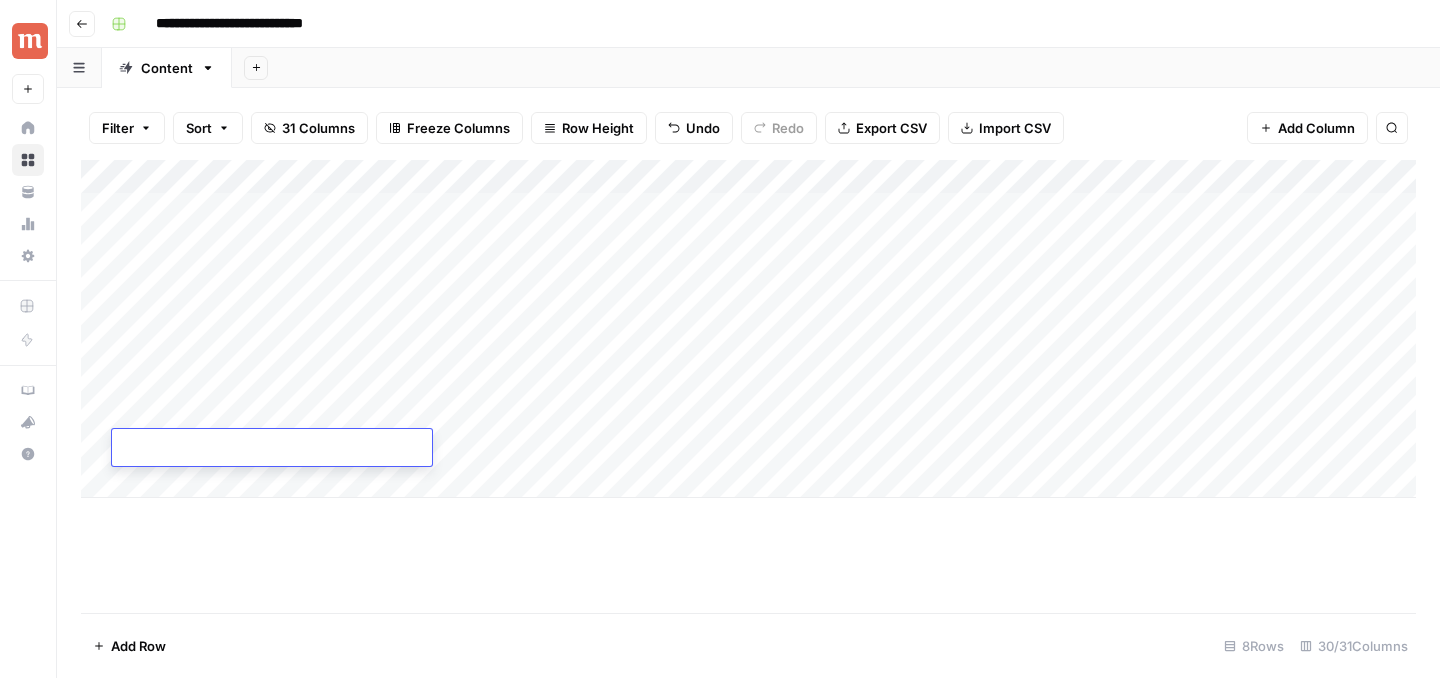 click on "Add Column" at bounding box center (748, 386) 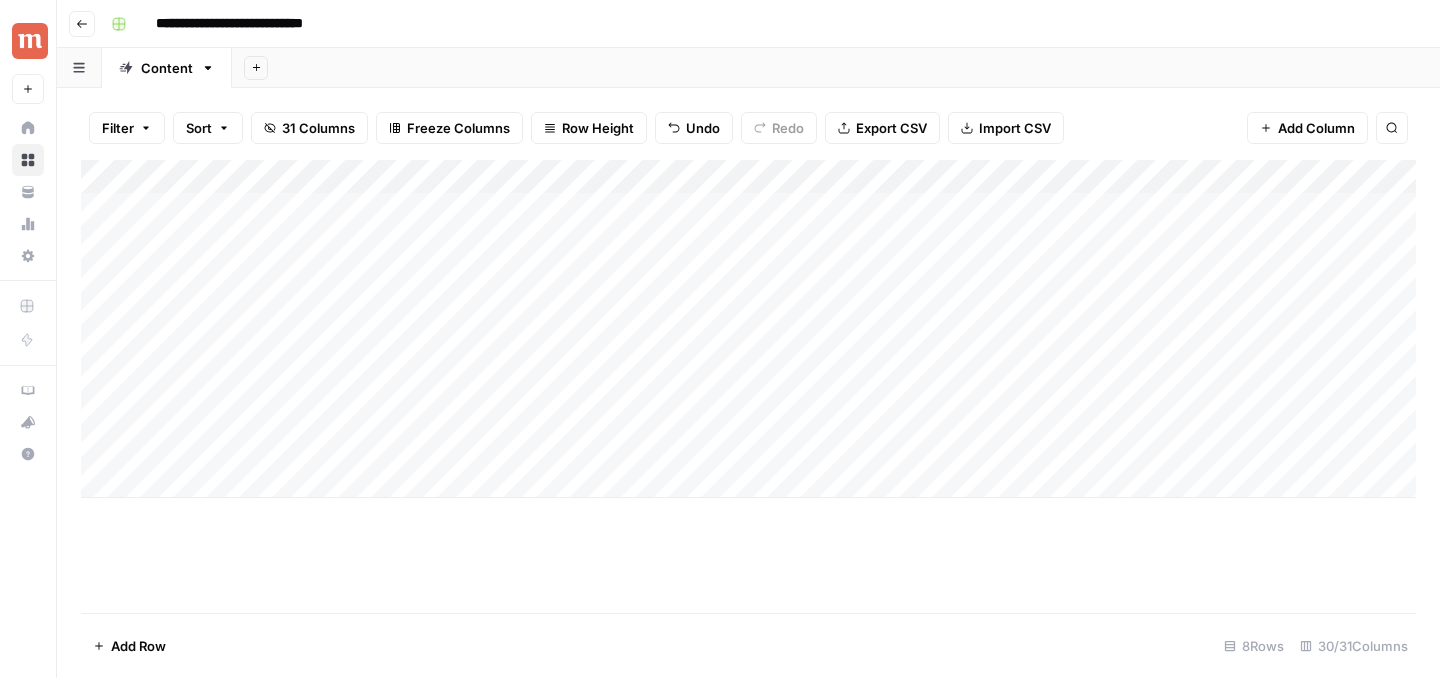 click on "Add Column" at bounding box center (748, 329) 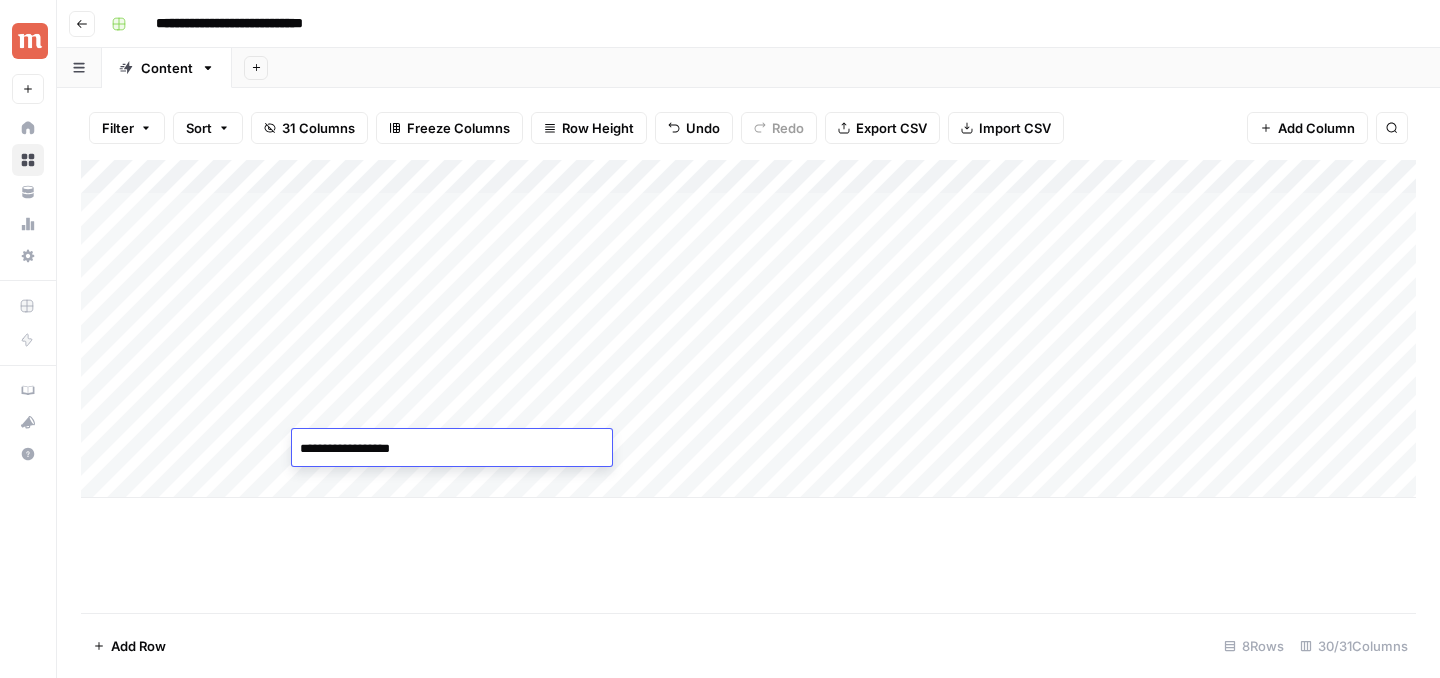 click on "**********" at bounding box center [452, 449] 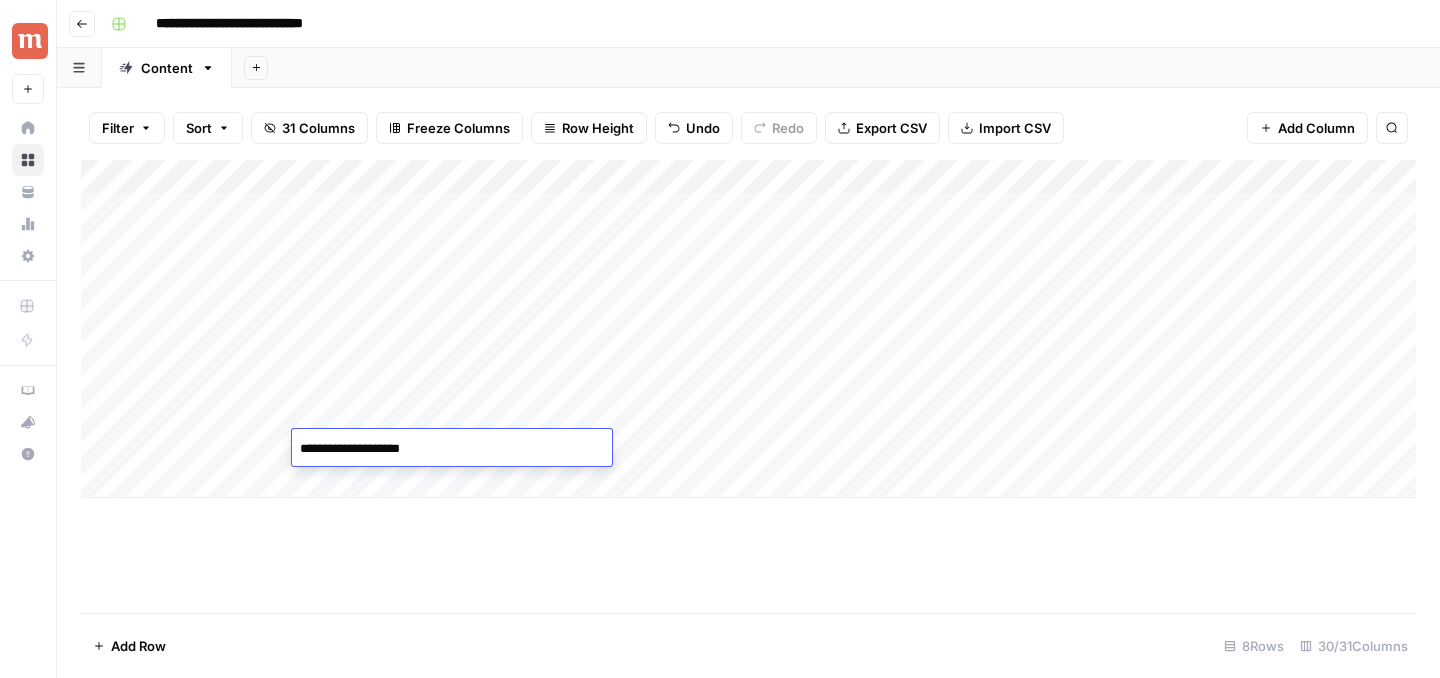 type on "**********" 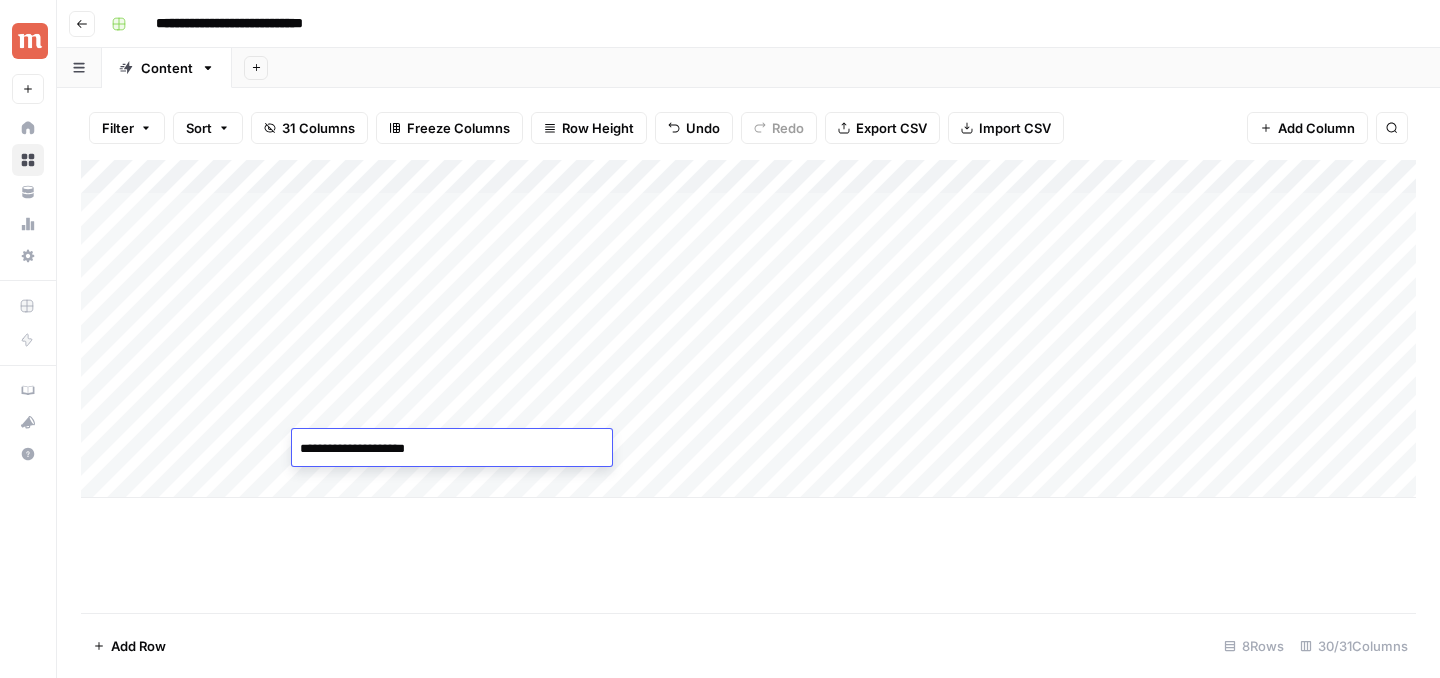 click on "**********" at bounding box center (452, 449) 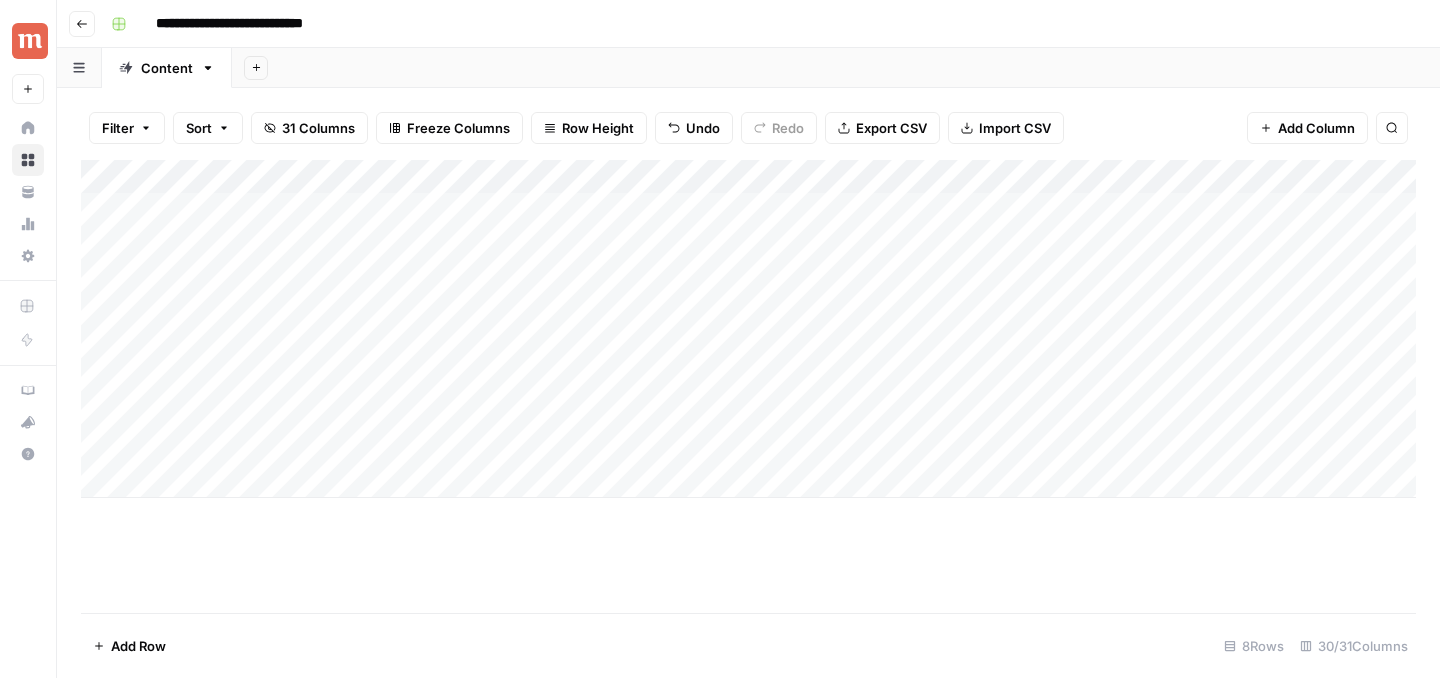 click on "Add Column" at bounding box center (748, 329) 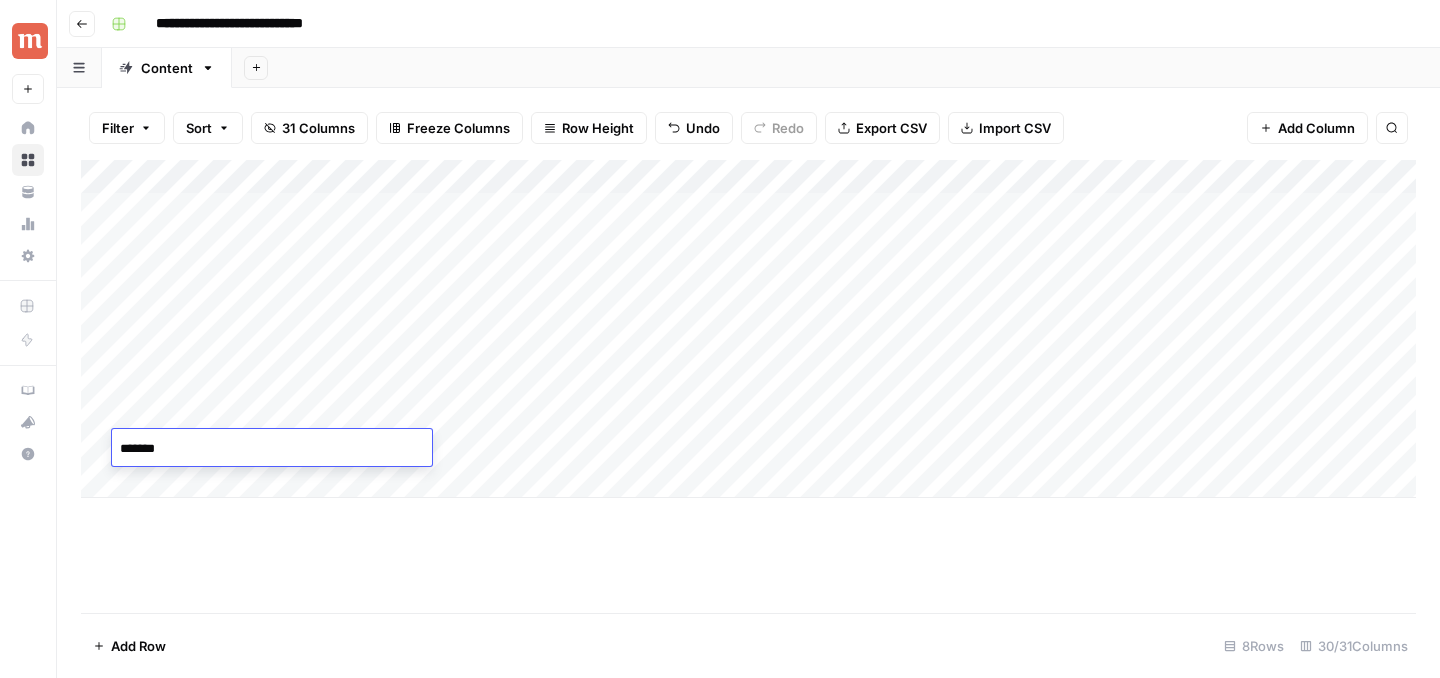 click on "*******" at bounding box center (272, 449) 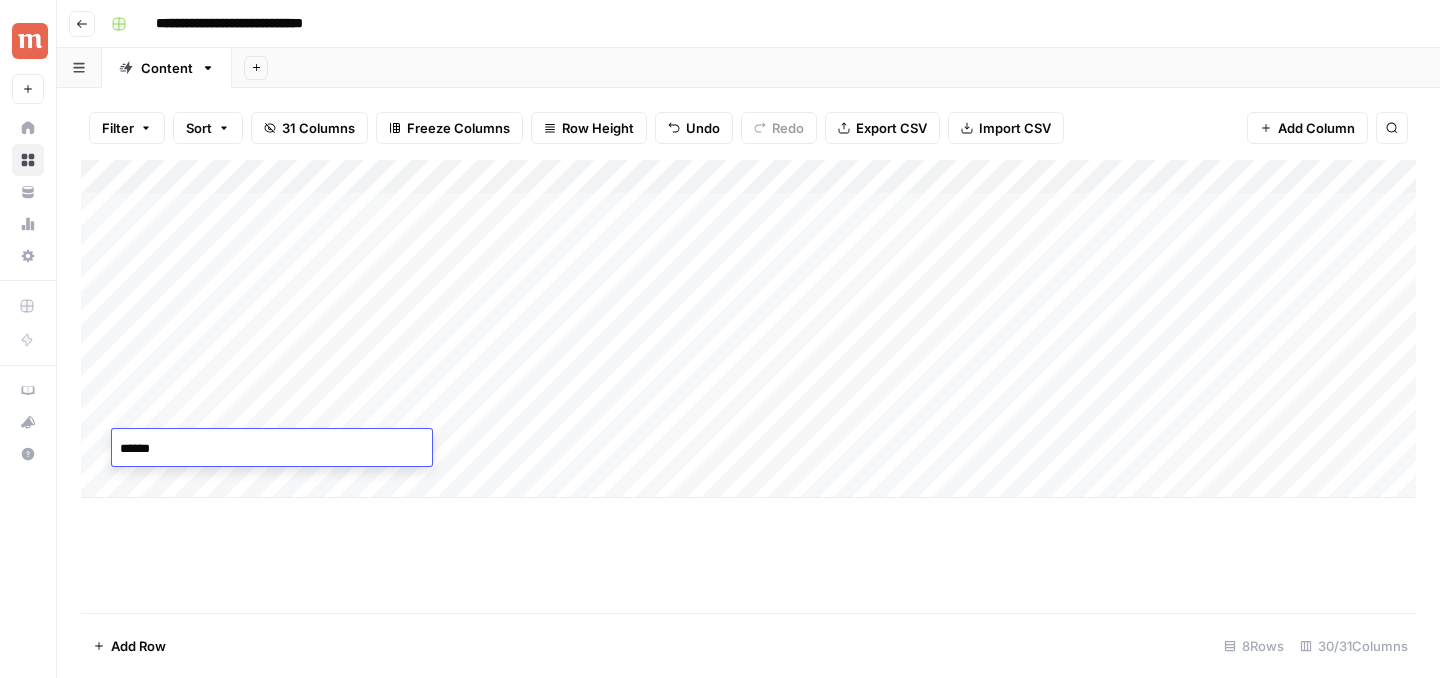 click on "Add Column" at bounding box center [748, 386] 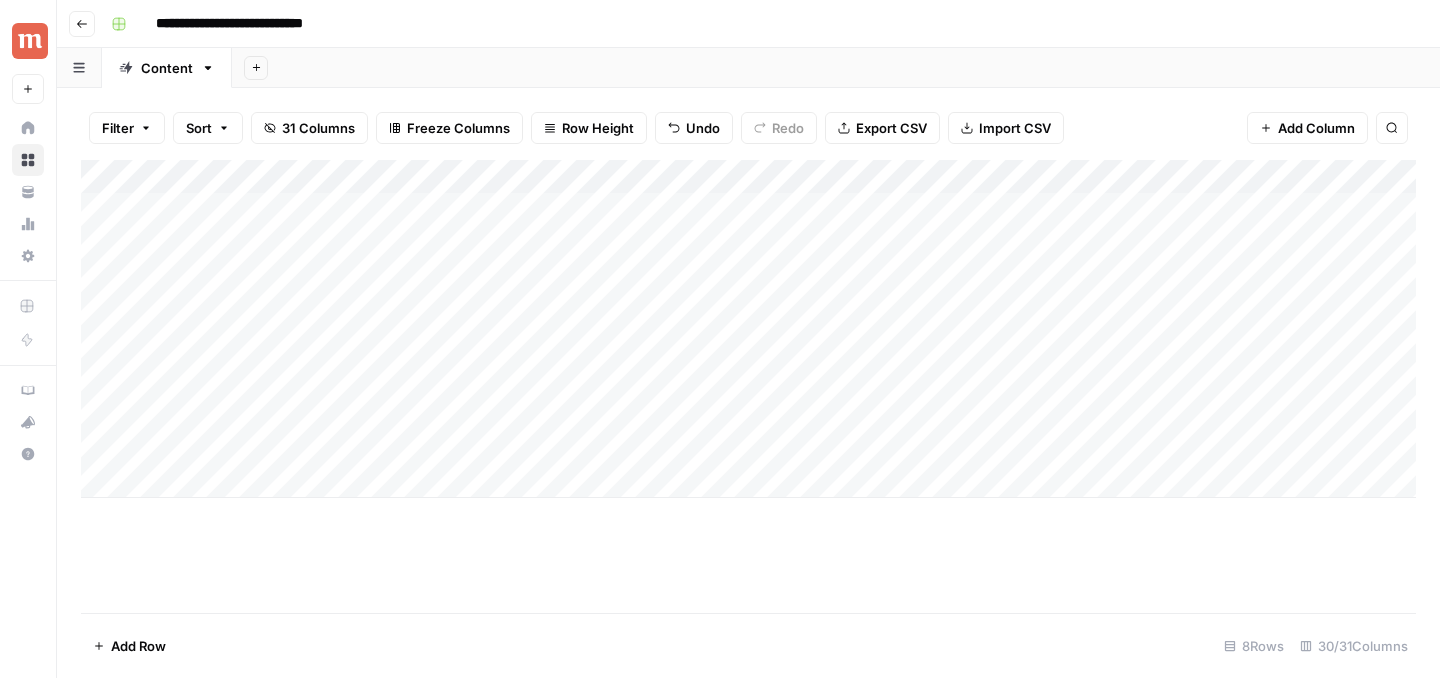 click on "Add Column" at bounding box center [748, 329] 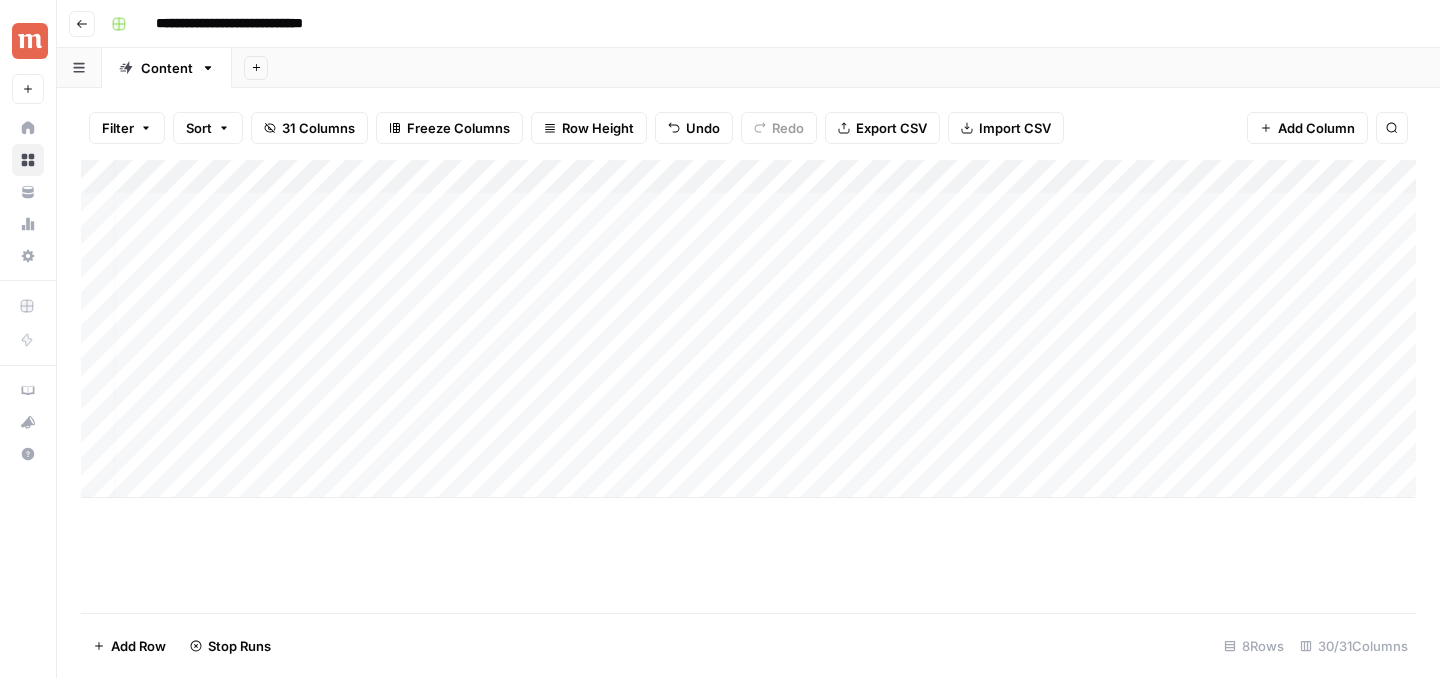 scroll, scrollTop: 0, scrollLeft: 0, axis: both 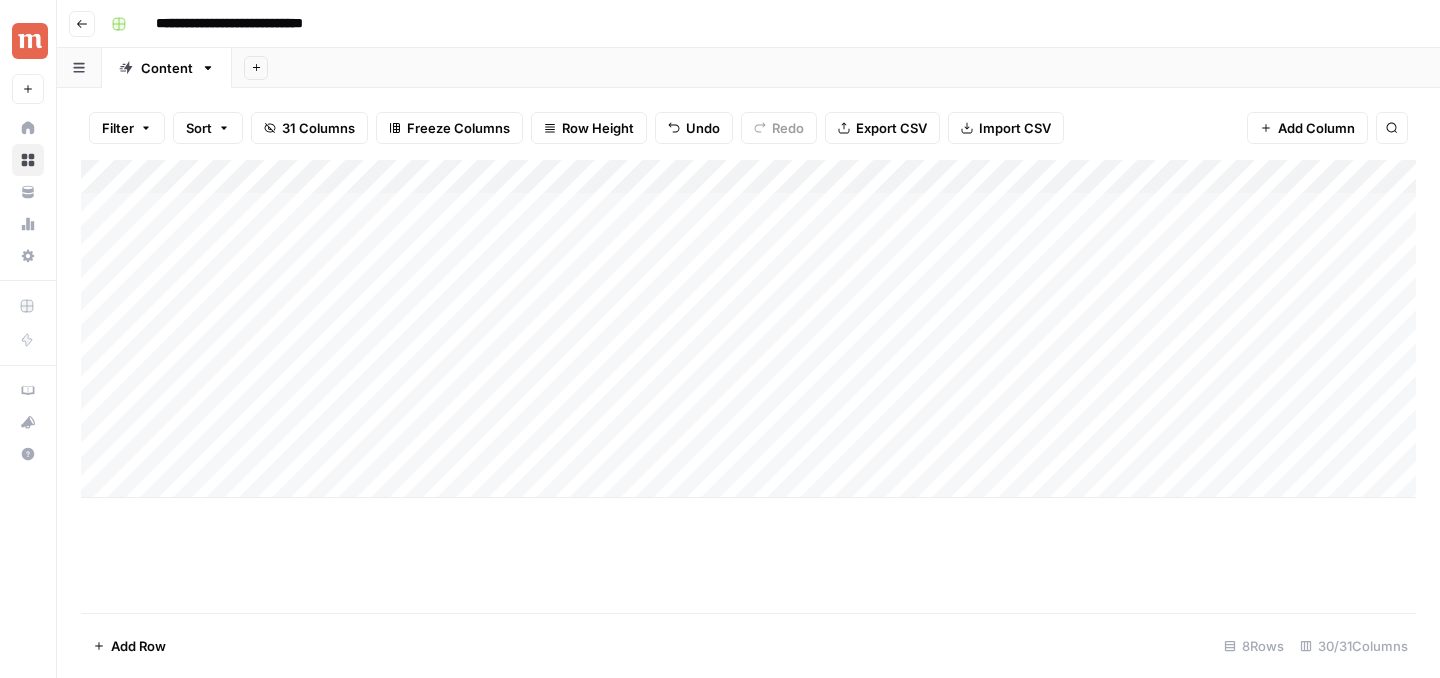 click on "Add Column" at bounding box center (748, 329) 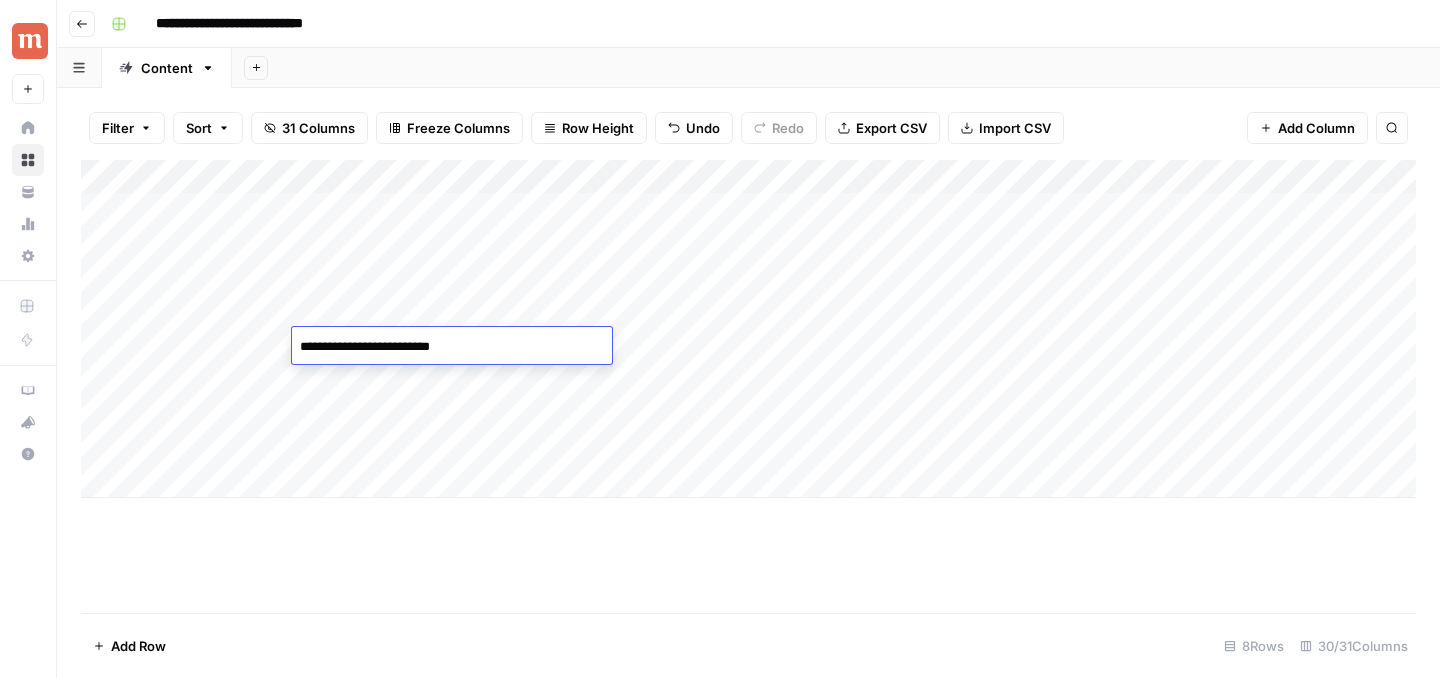 click on "**********" at bounding box center [452, 347] 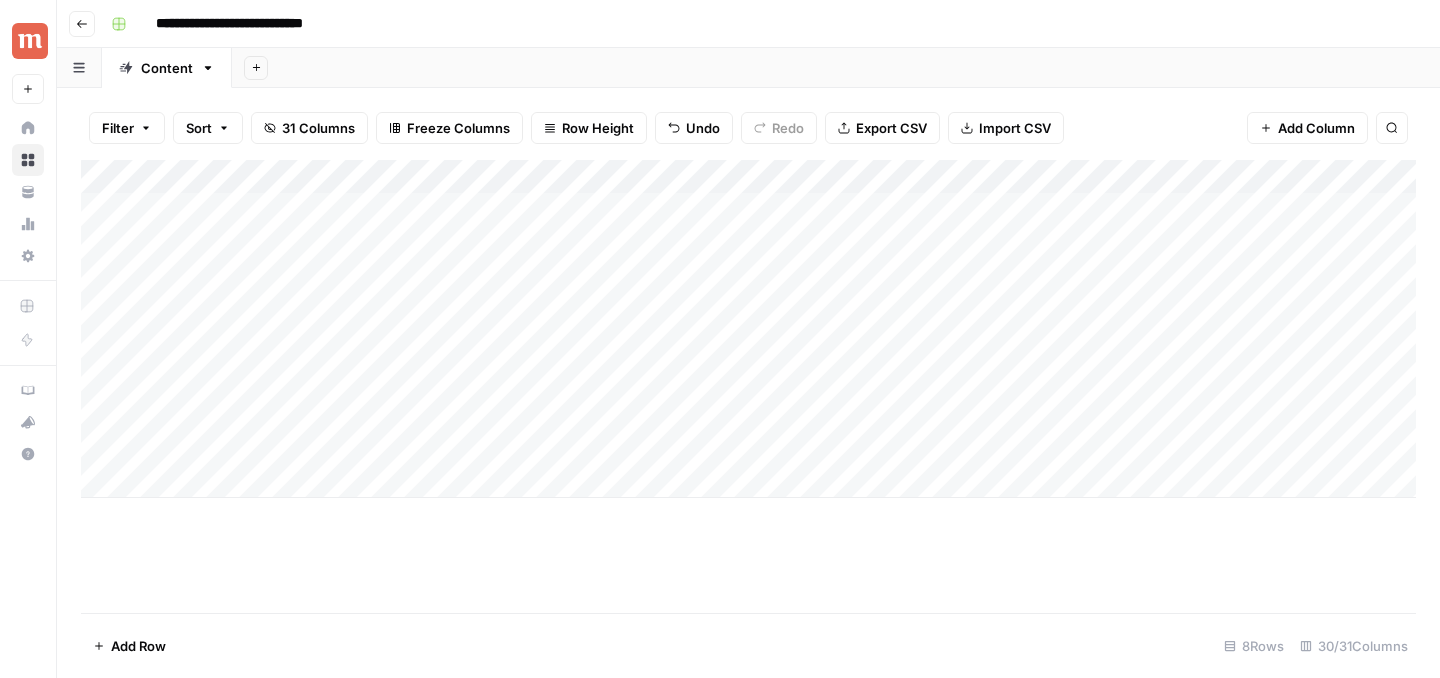 click on "Add Column" at bounding box center [748, 329] 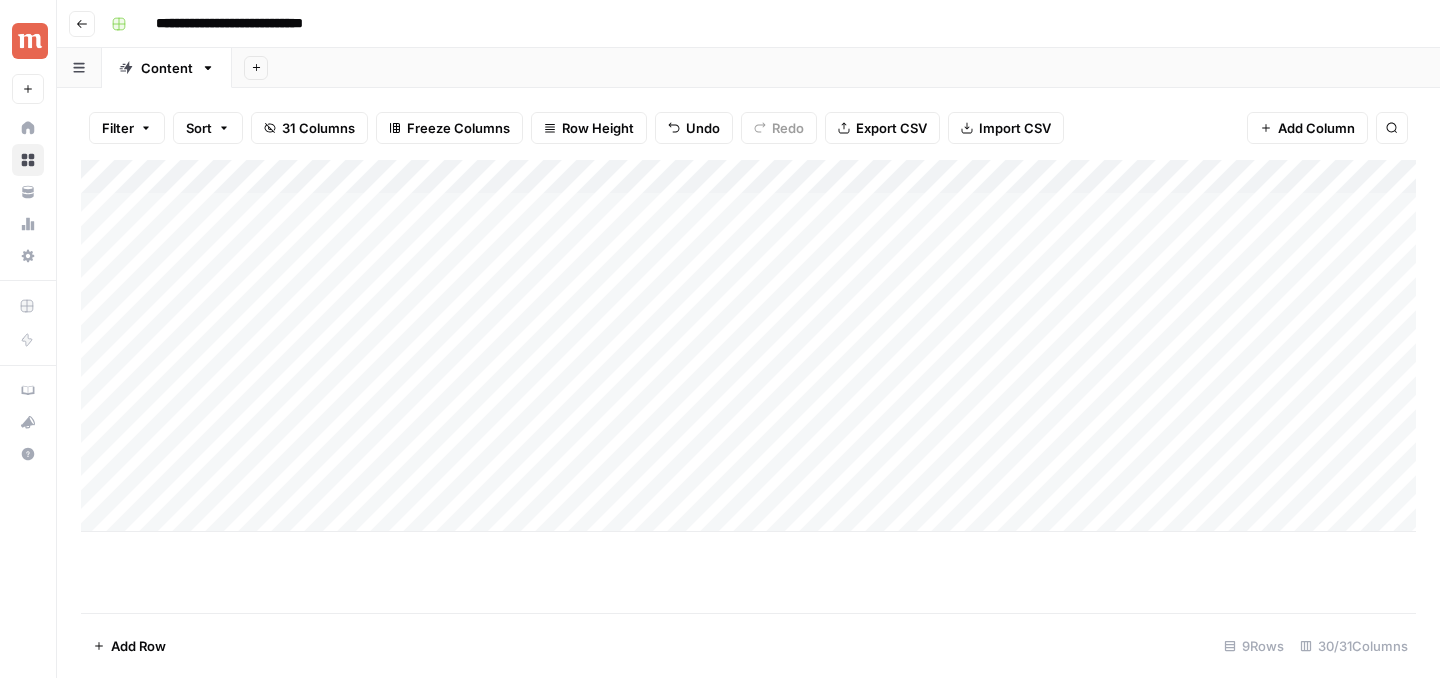 click on "Add Column" at bounding box center [748, 346] 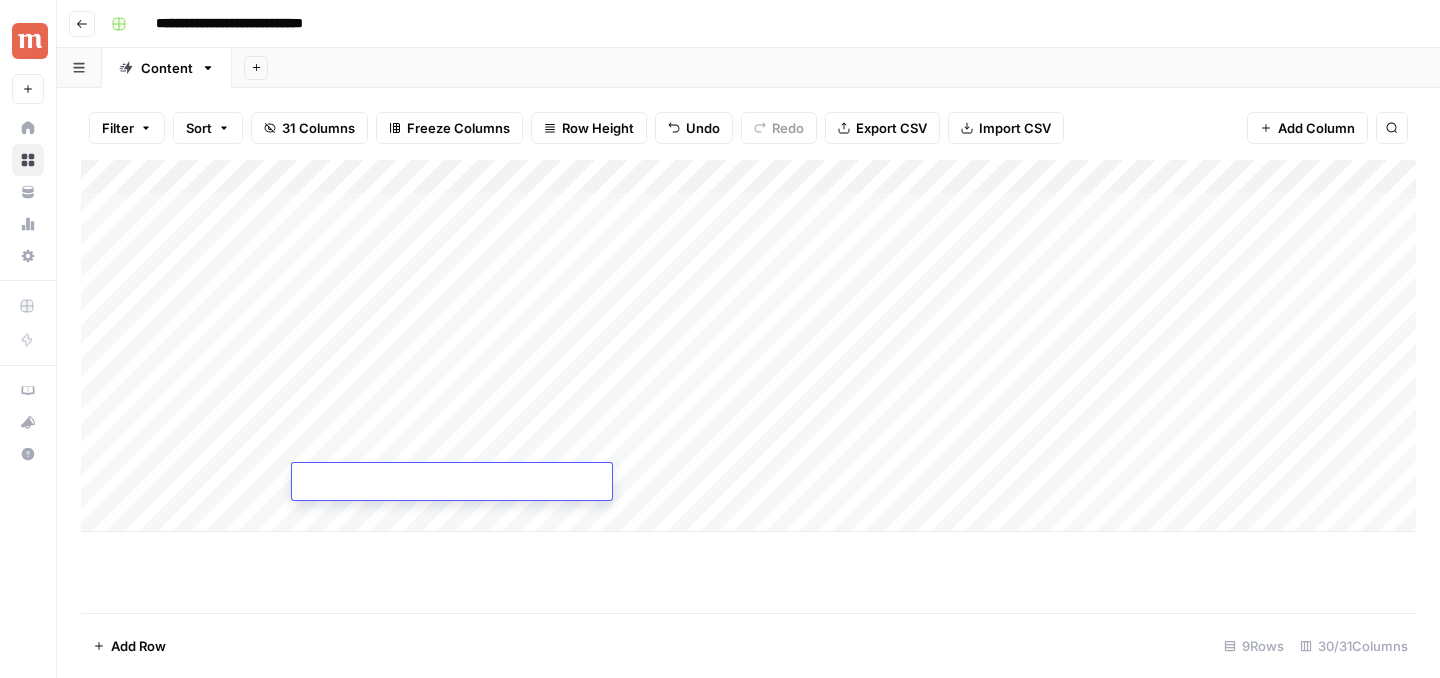 type on "**********" 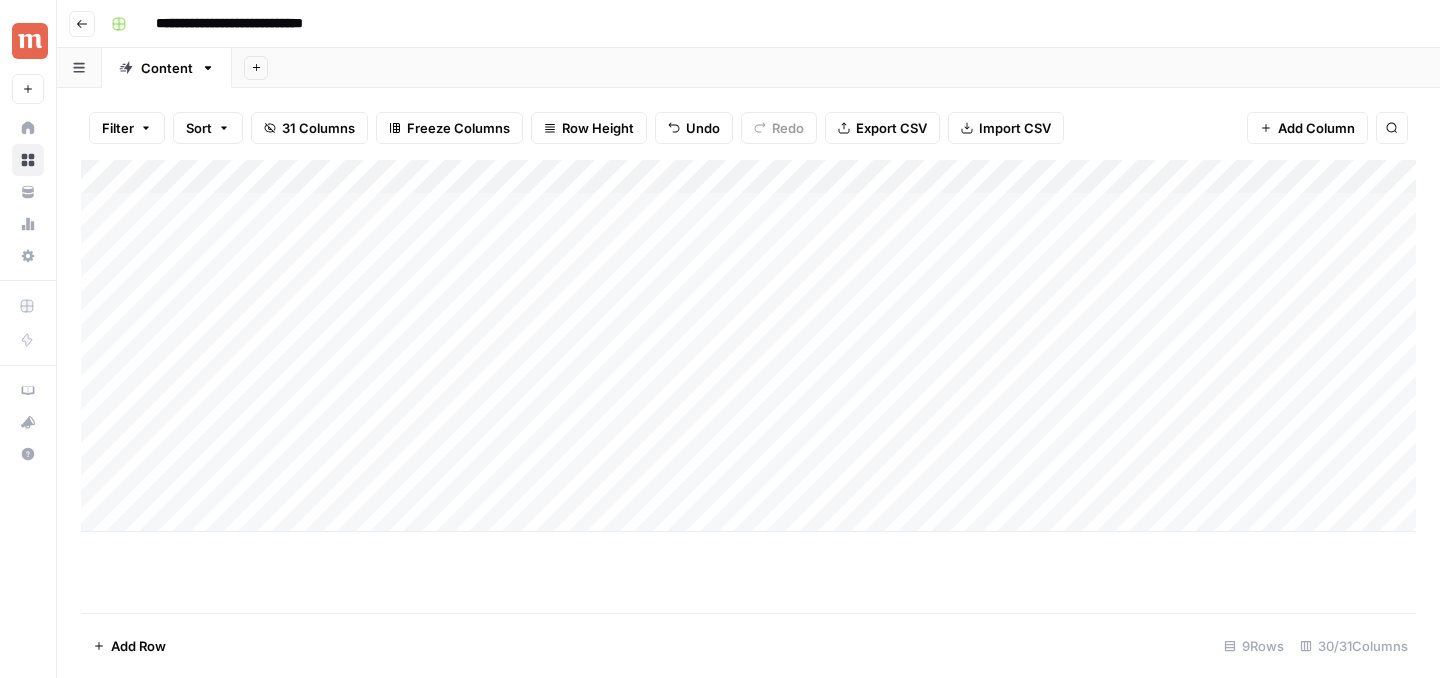 click on "Add Column" at bounding box center [748, 386] 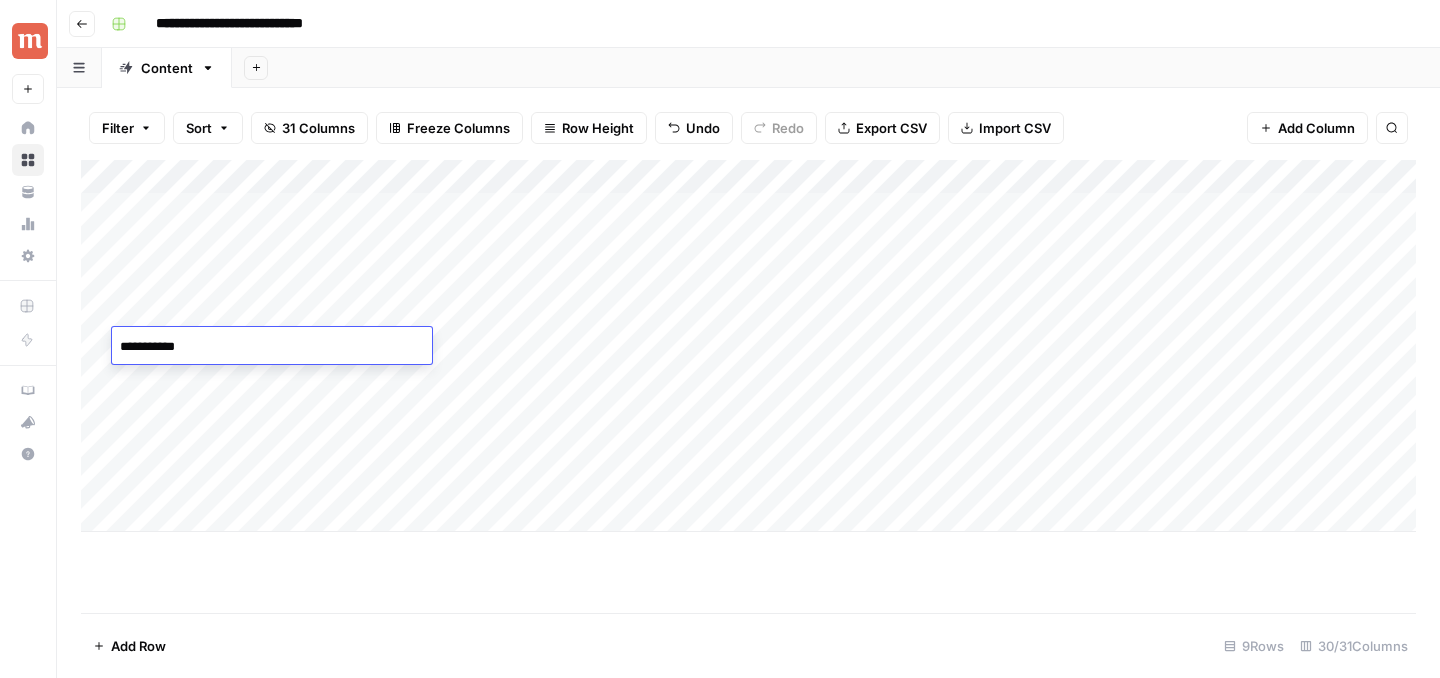 click on "**********" at bounding box center (272, 347) 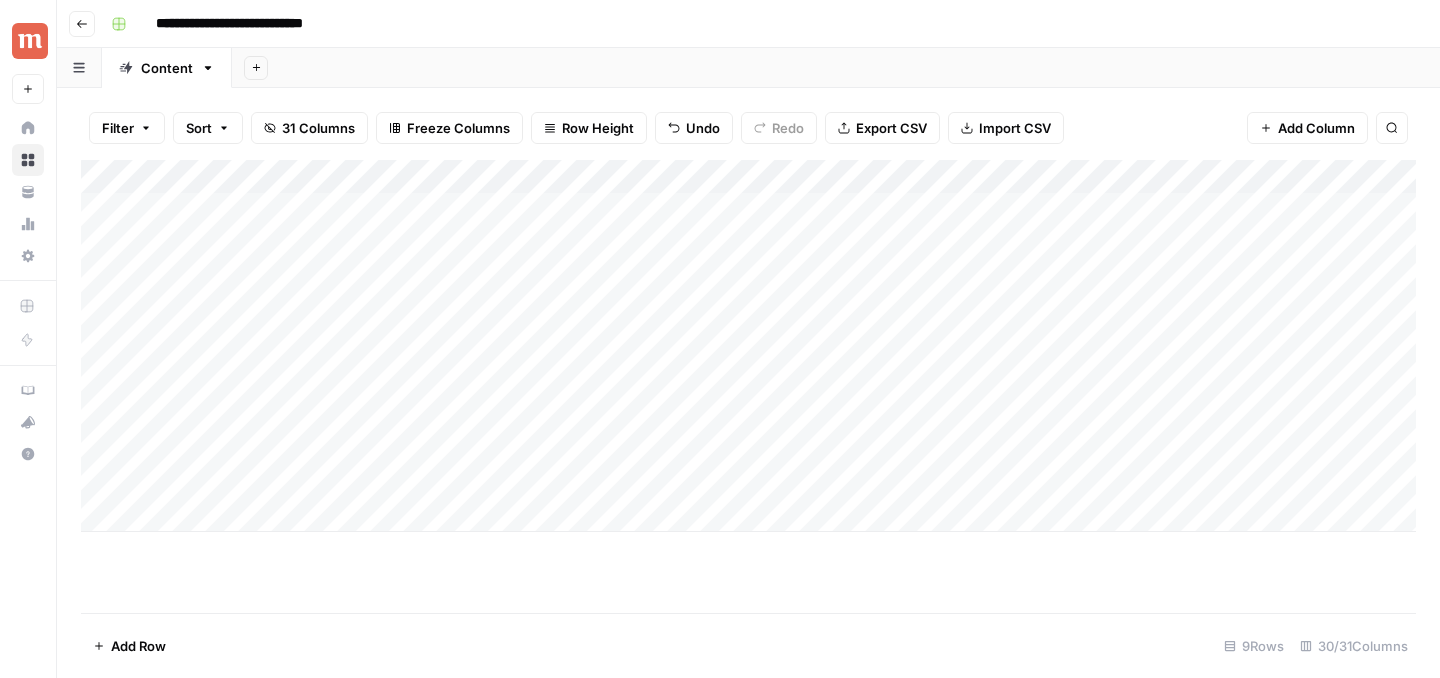 click on "Add Column" at bounding box center [748, 346] 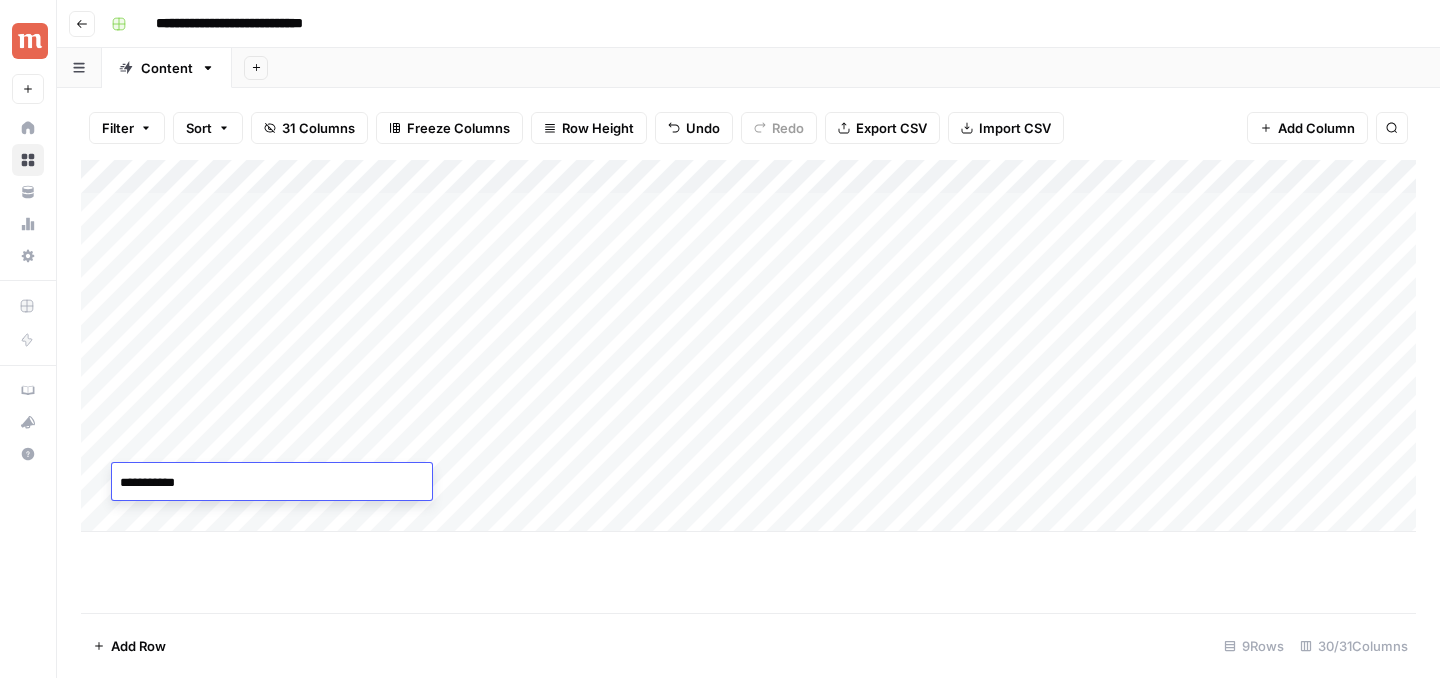 click on "**********" at bounding box center [272, 483] 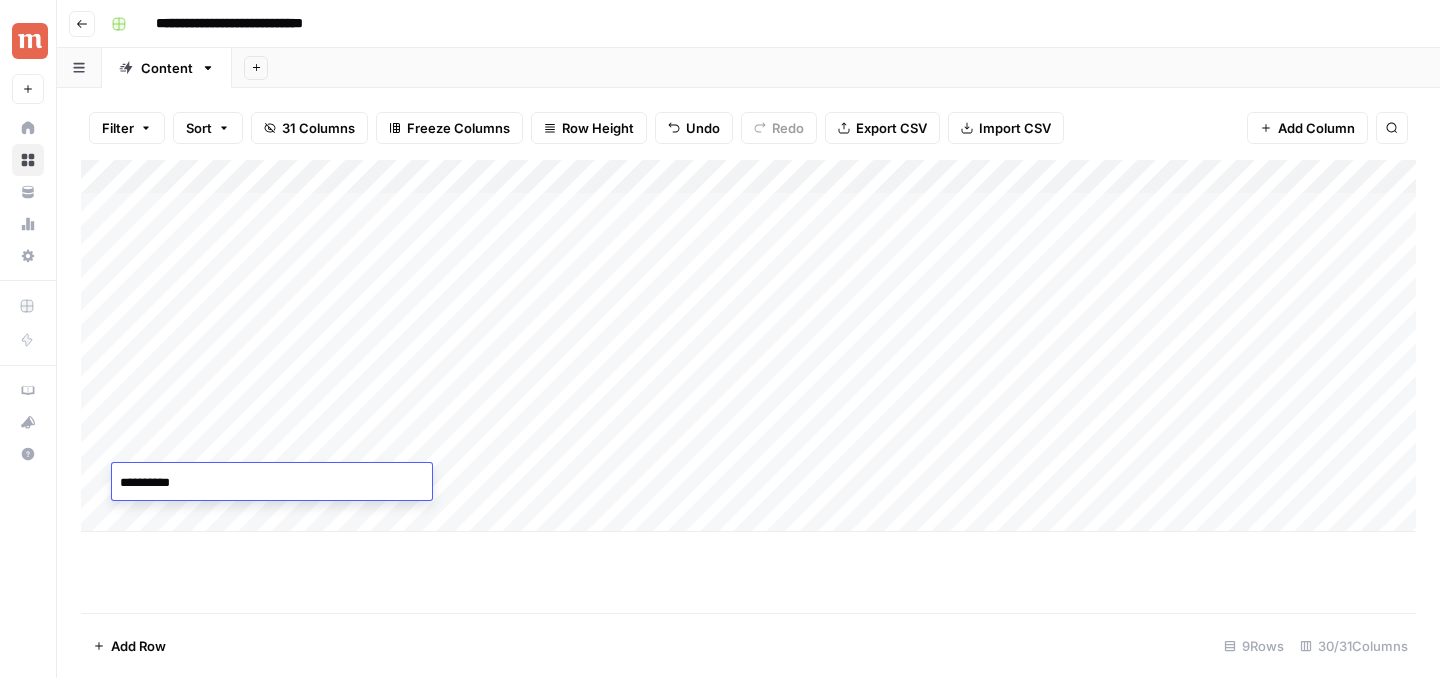 type on "**********" 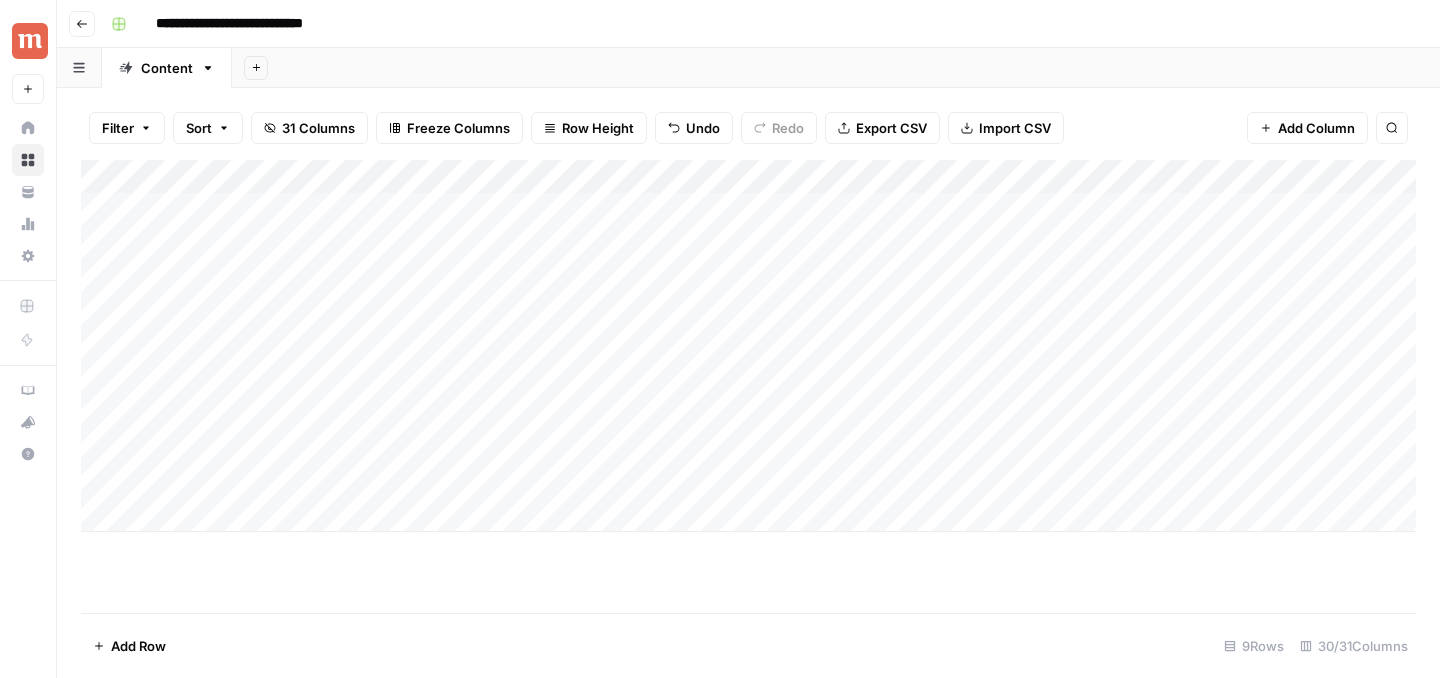 click on "Add Column" at bounding box center [748, 386] 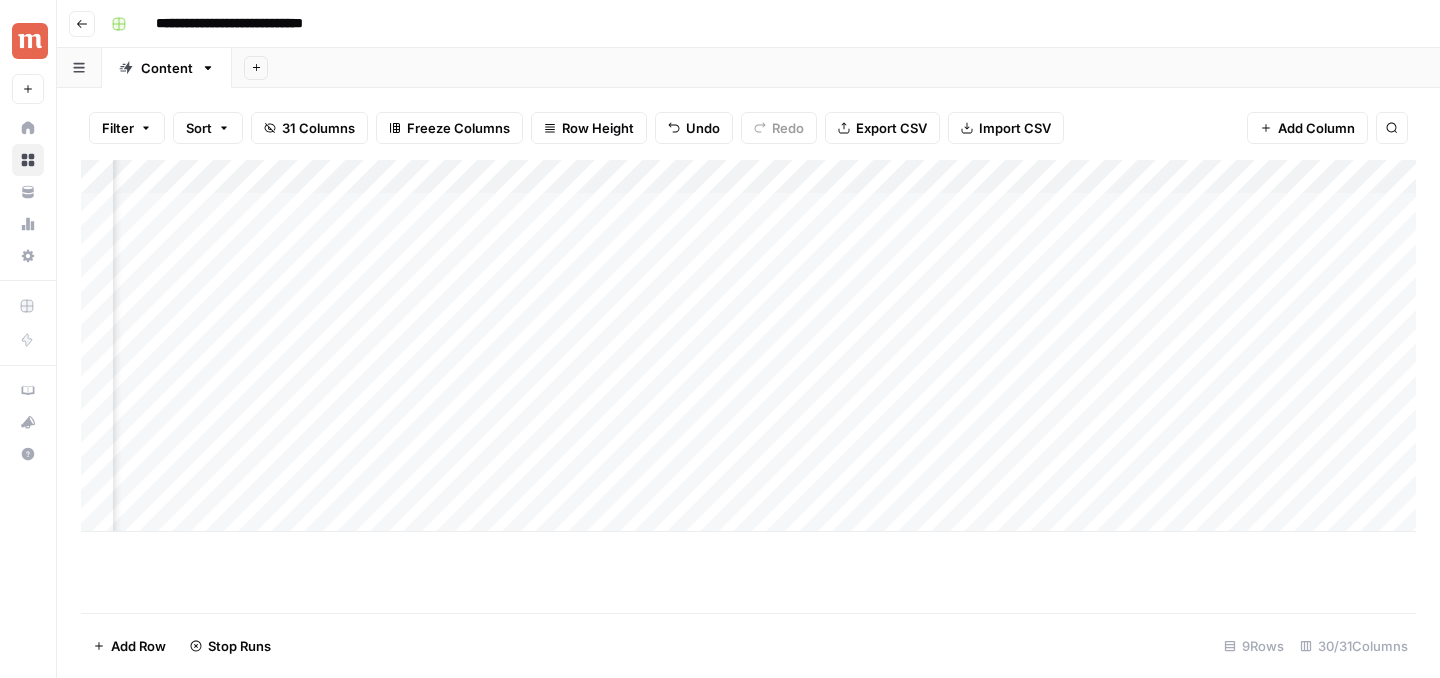 scroll, scrollTop: 0, scrollLeft: 212, axis: horizontal 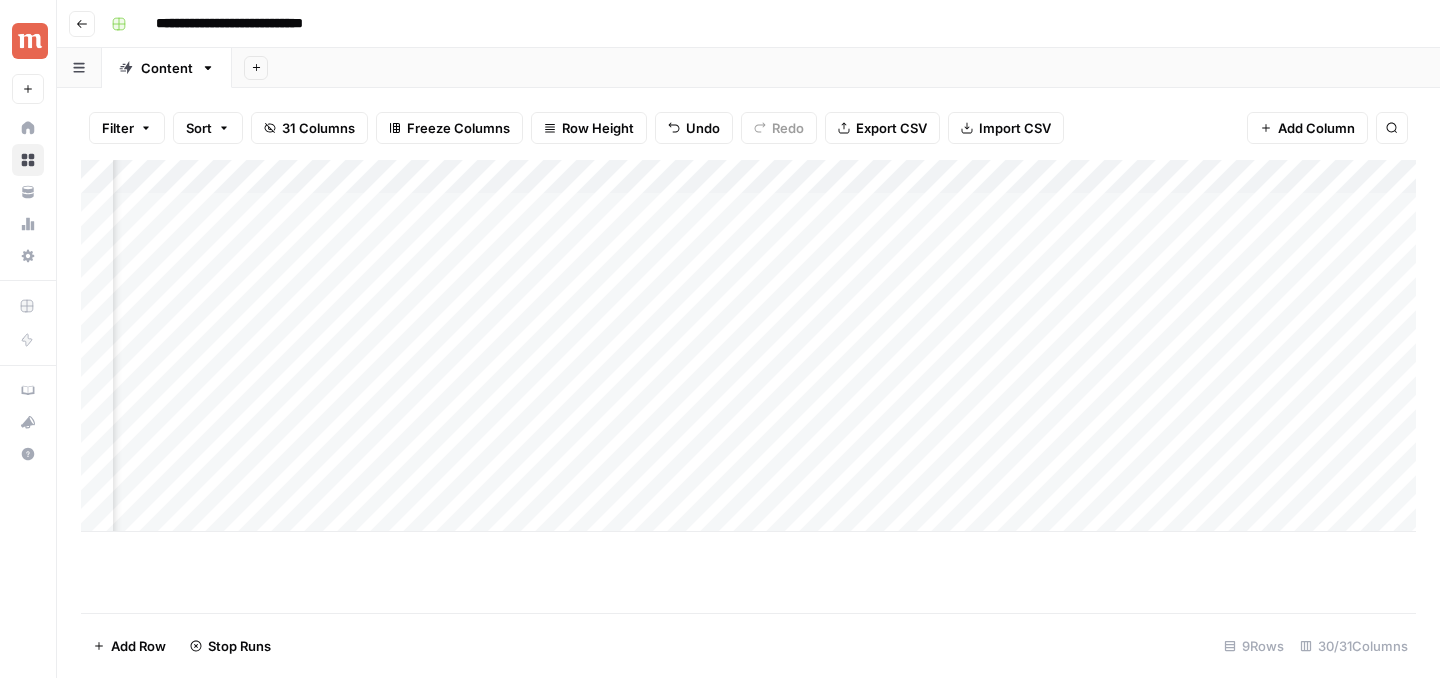 click on "Add Column" at bounding box center (748, 346) 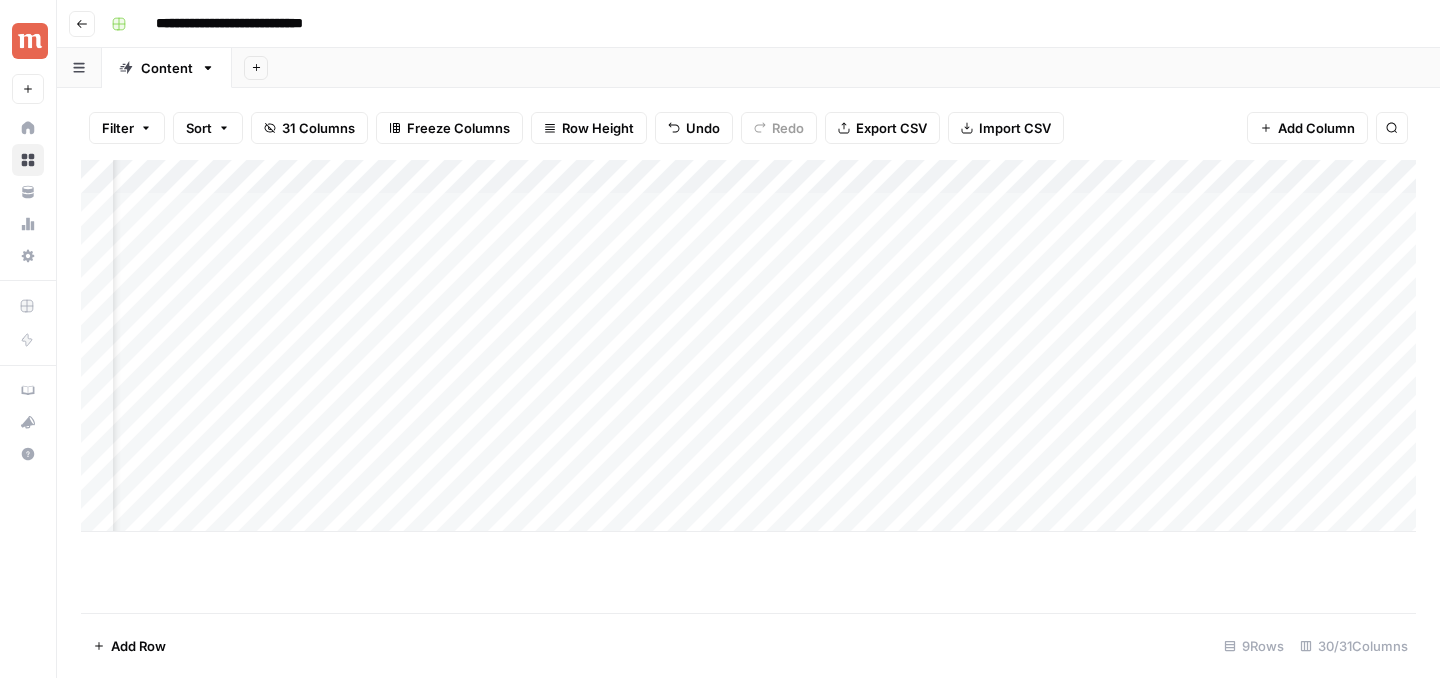scroll, scrollTop: 0, scrollLeft: 0, axis: both 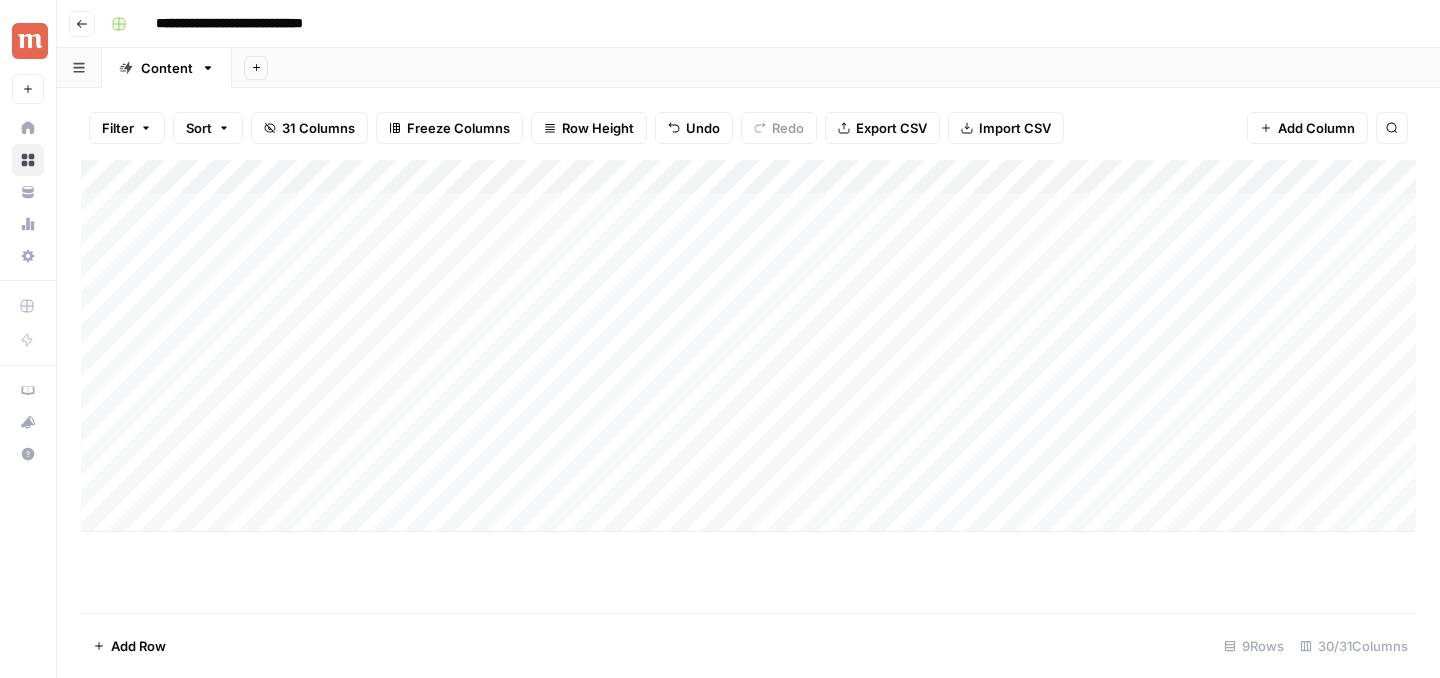 click on "Add Column" at bounding box center (748, 346) 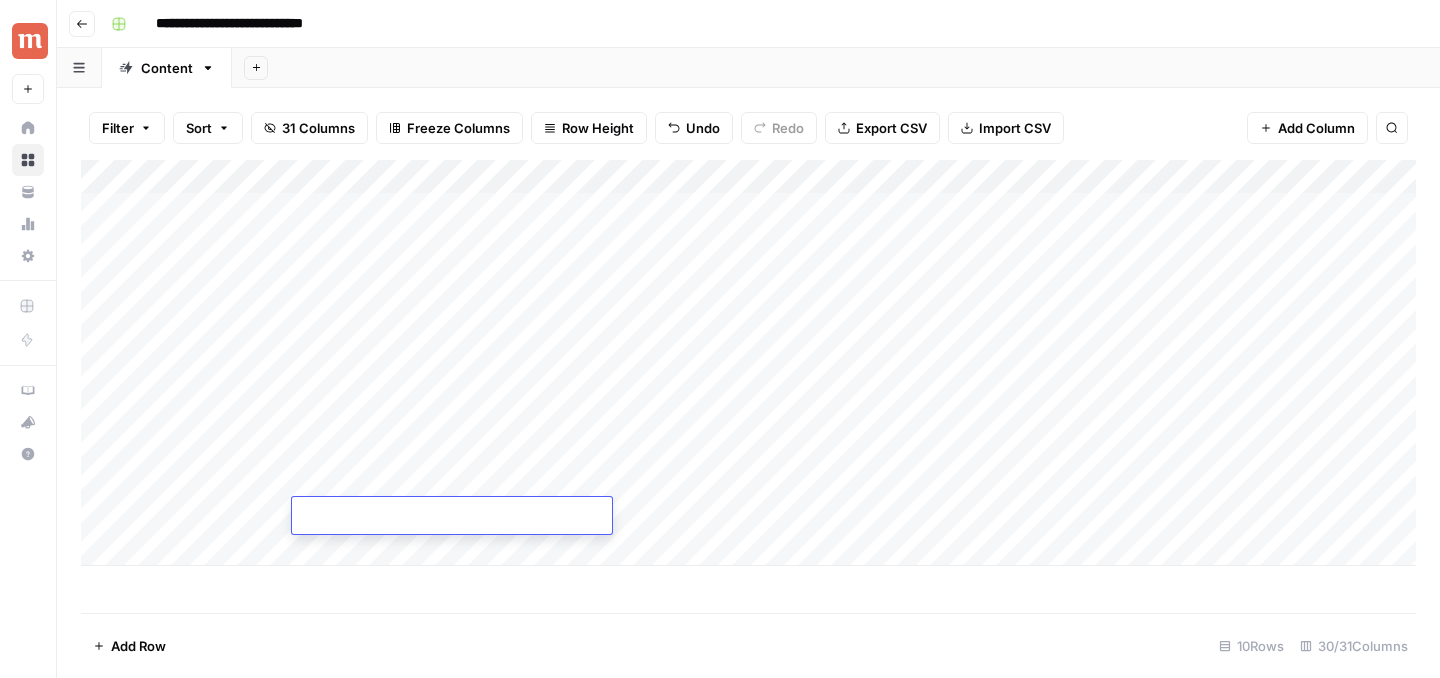 paste on "*******" 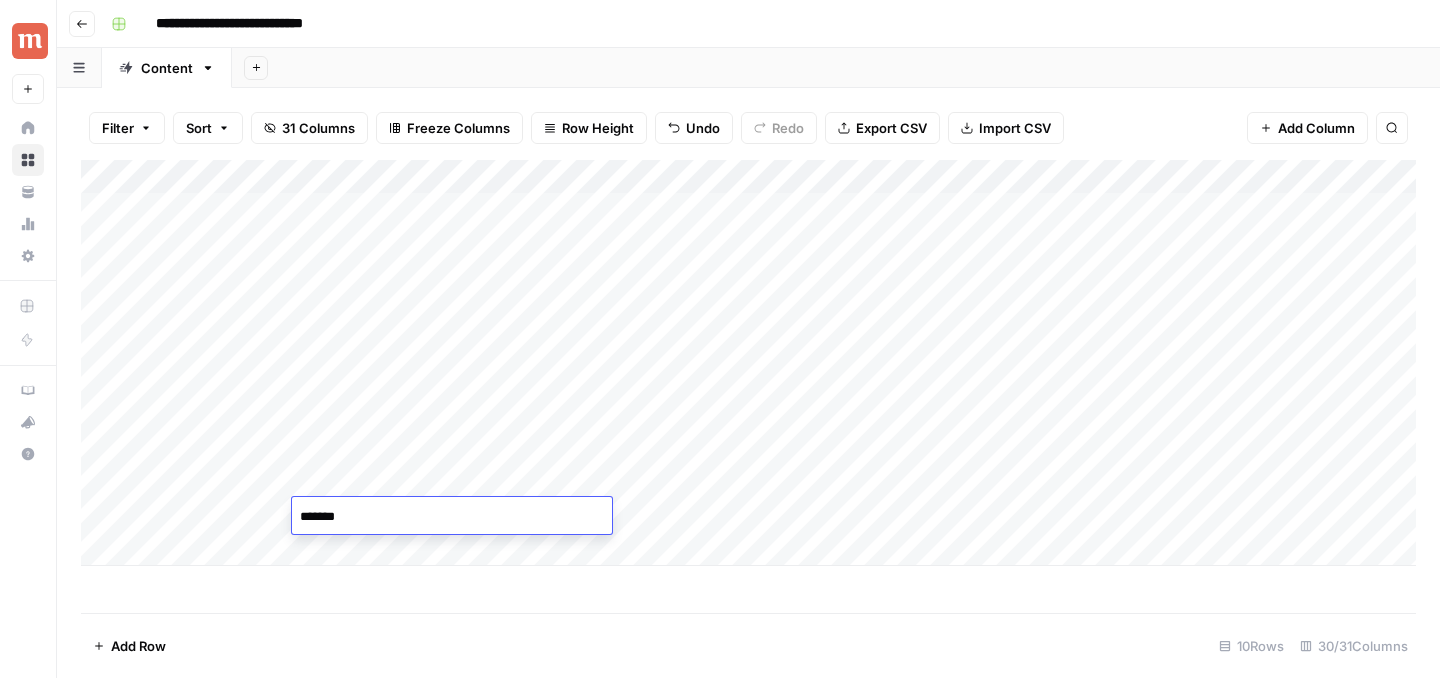 click on "Add Column" at bounding box center (748, 363) 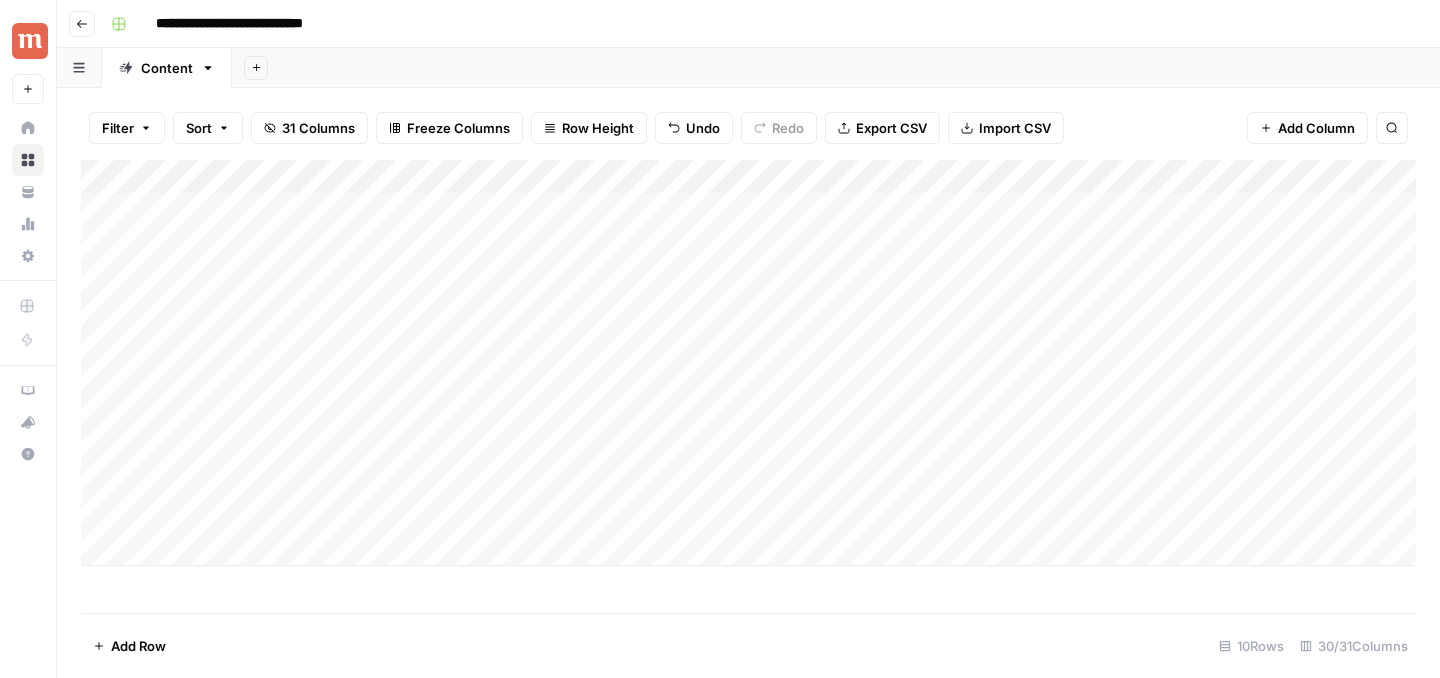 click on "Add Column" at bounding box center [748, 363] 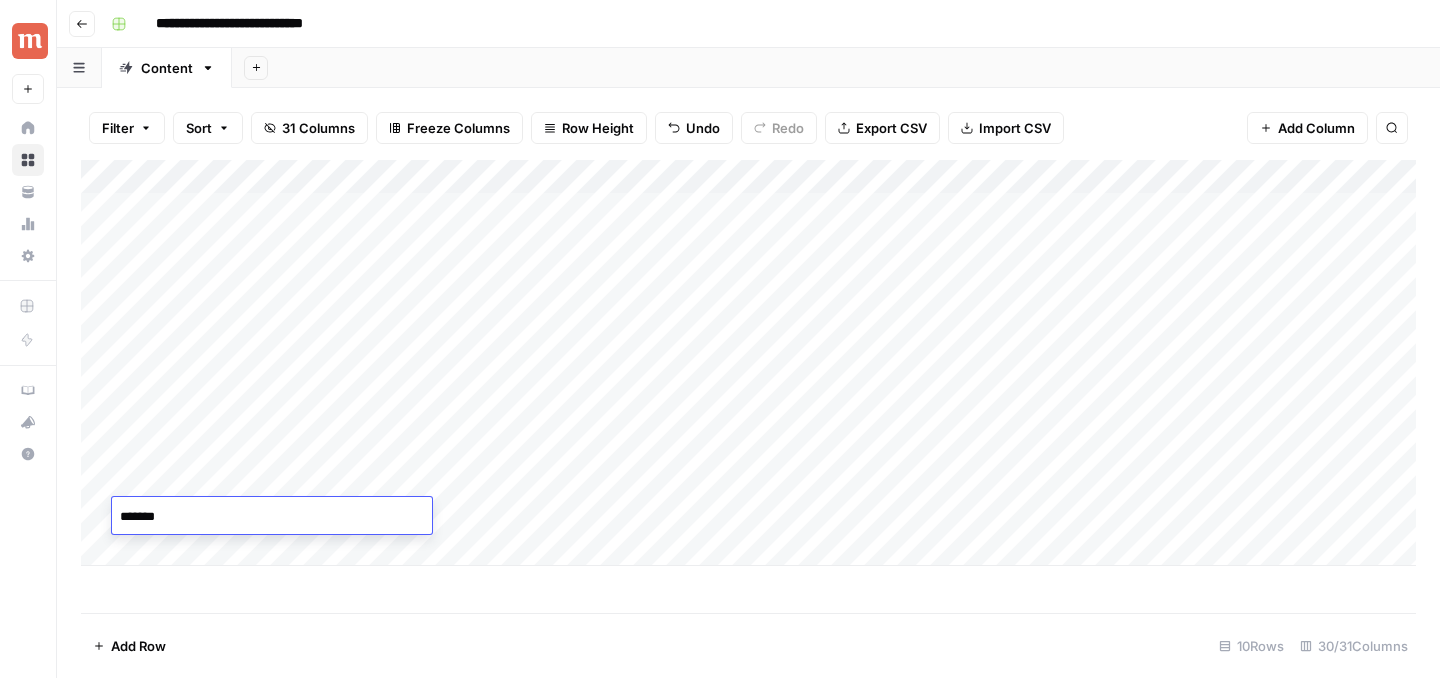 type on "*******" 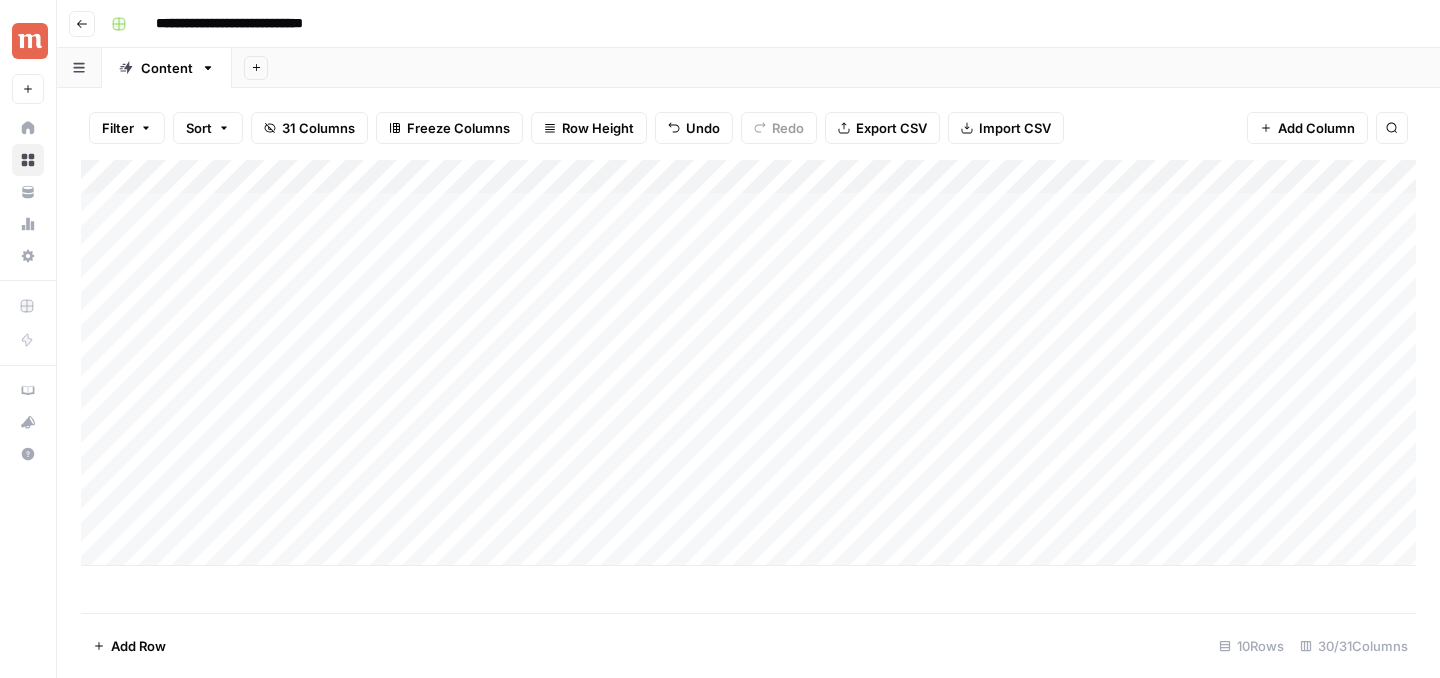 click on "Add Column" at bounding box center [748, 363] 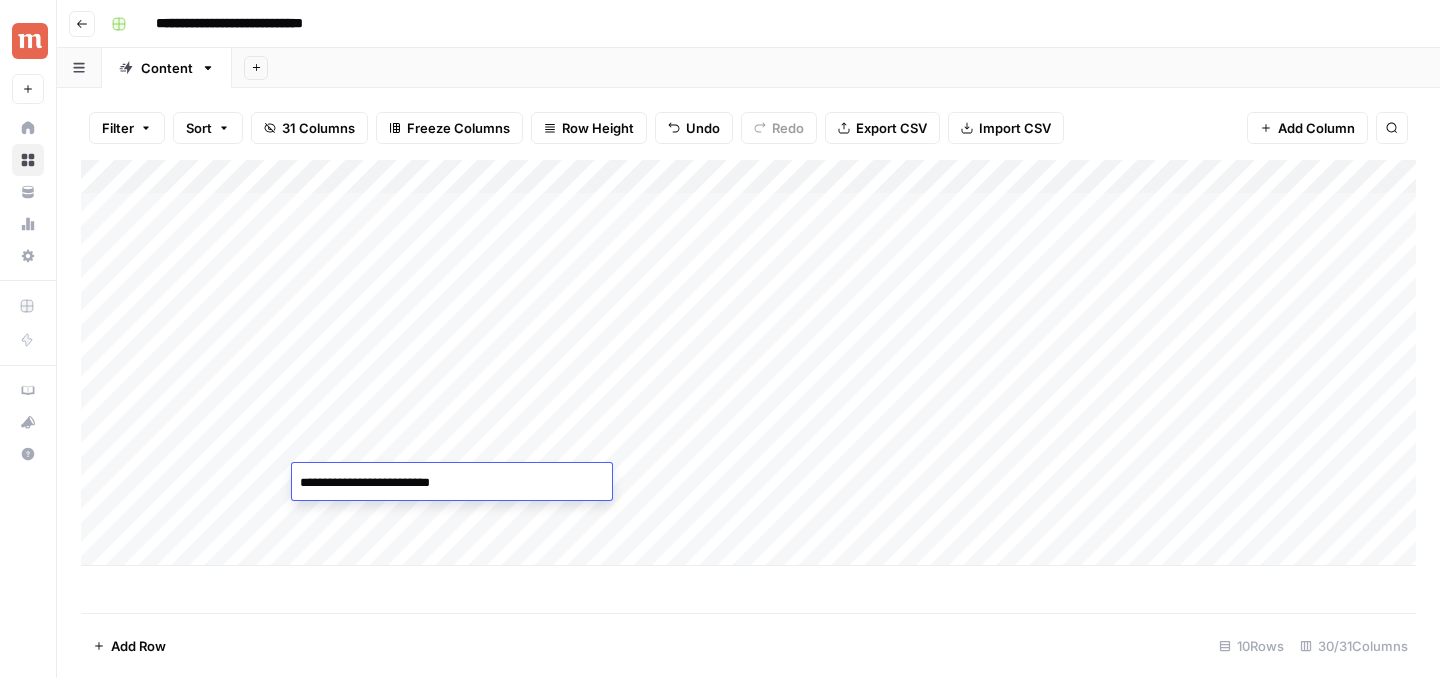 click on "**********" at bounding box center (452, 483) 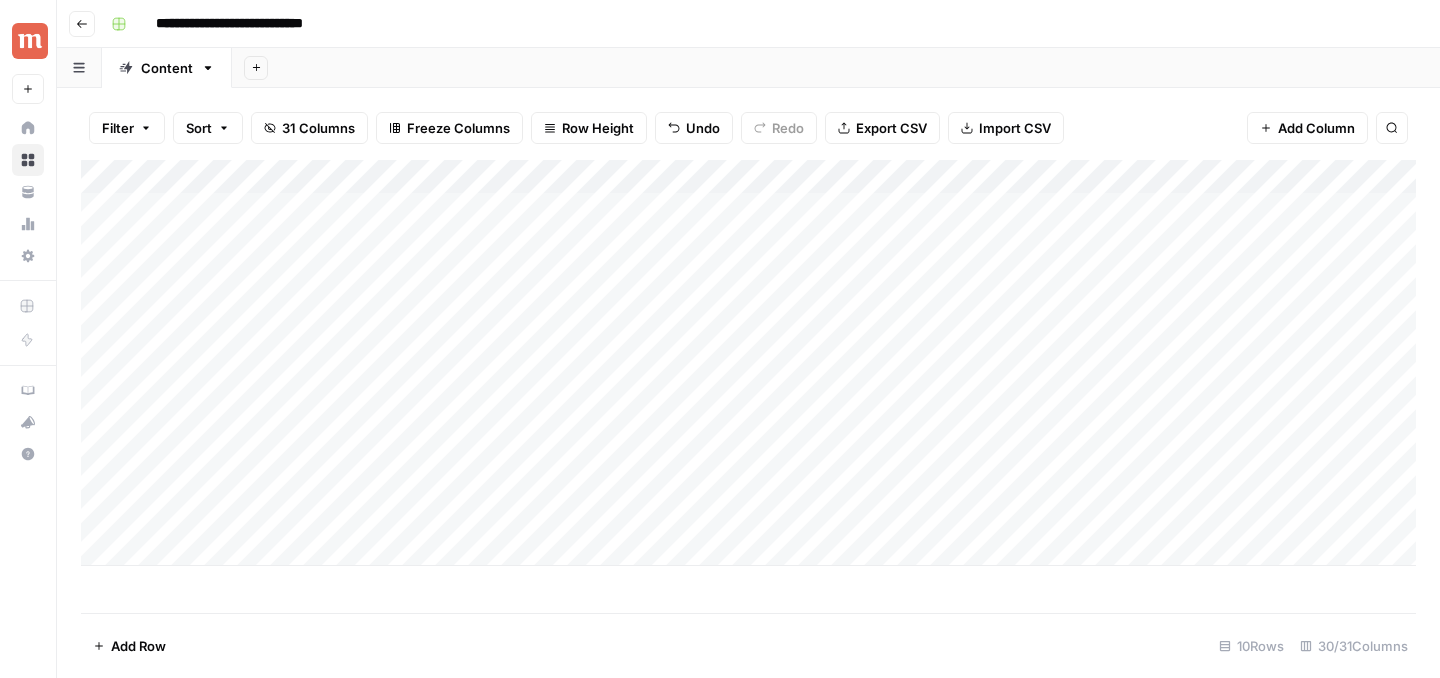 click on "Add Column" at bounding box center (748, 363) 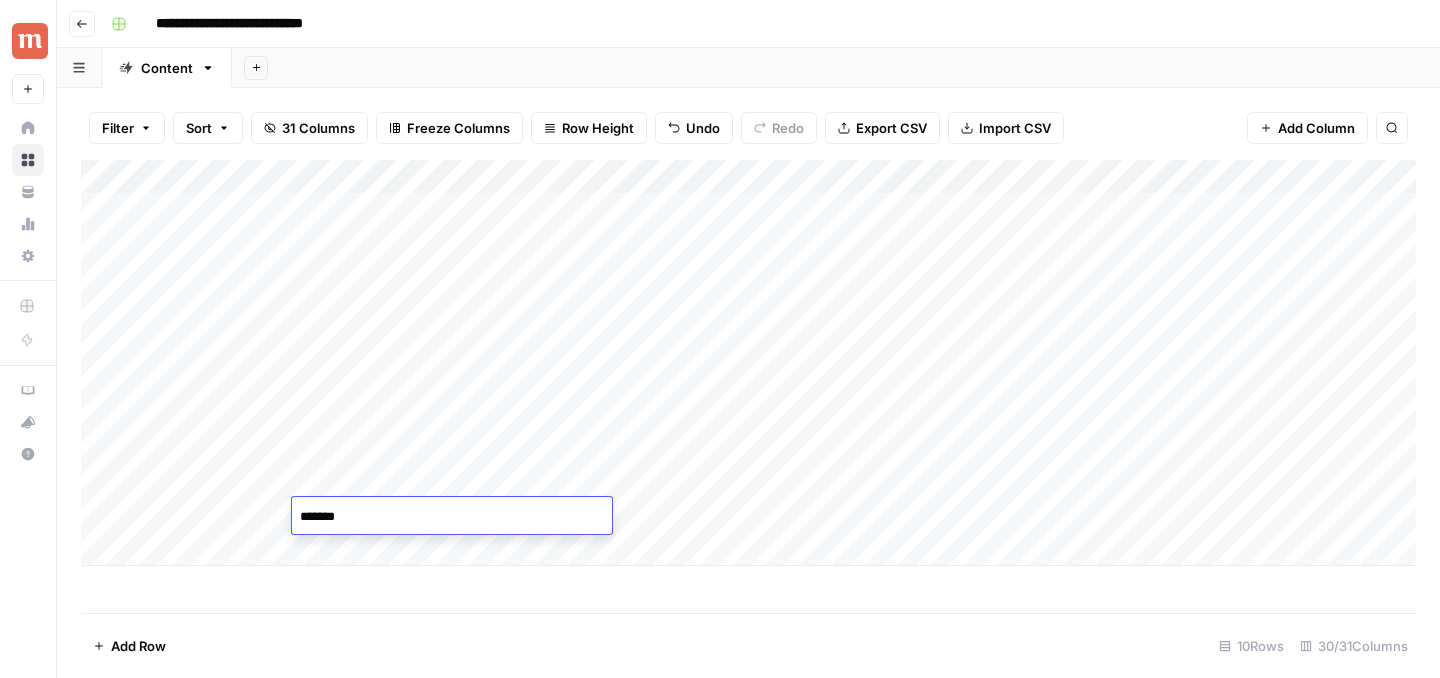 click on "*******" at bounding box center [452, 517] 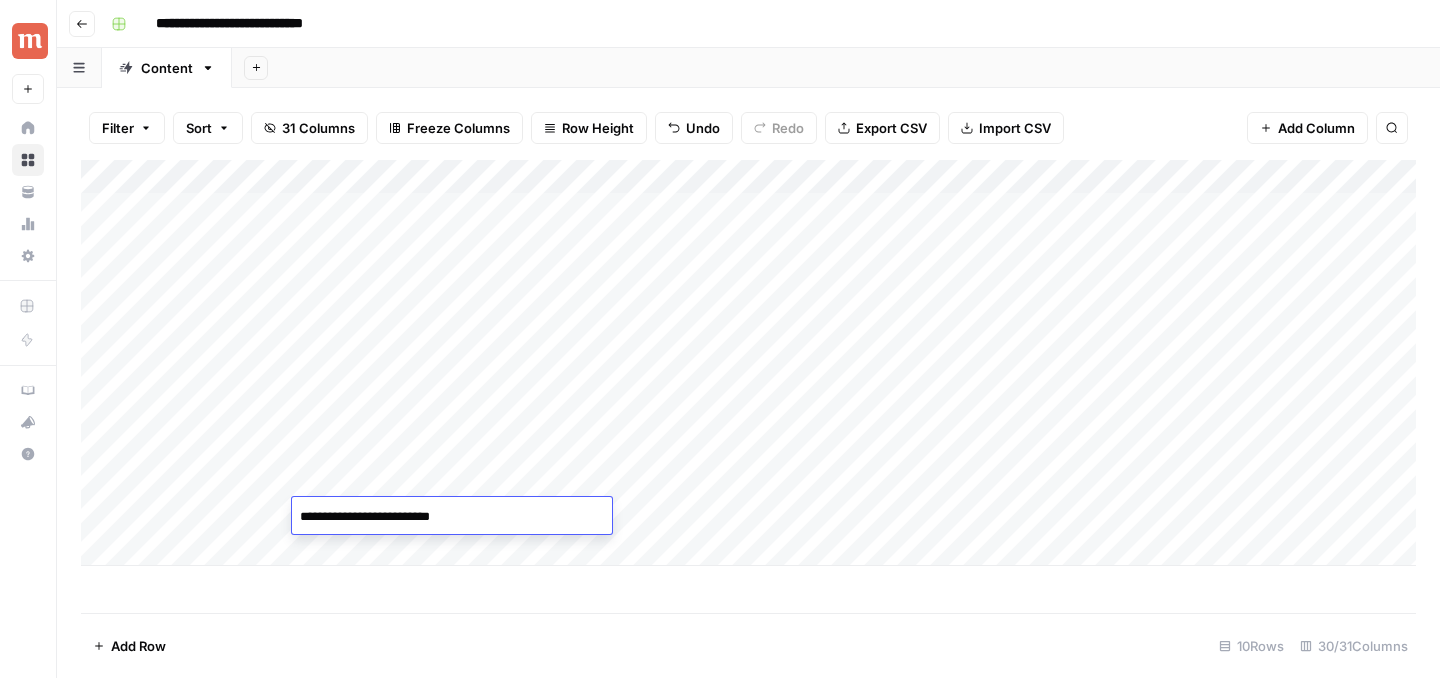 click on "Add Column" at bounding box center (748, 363) 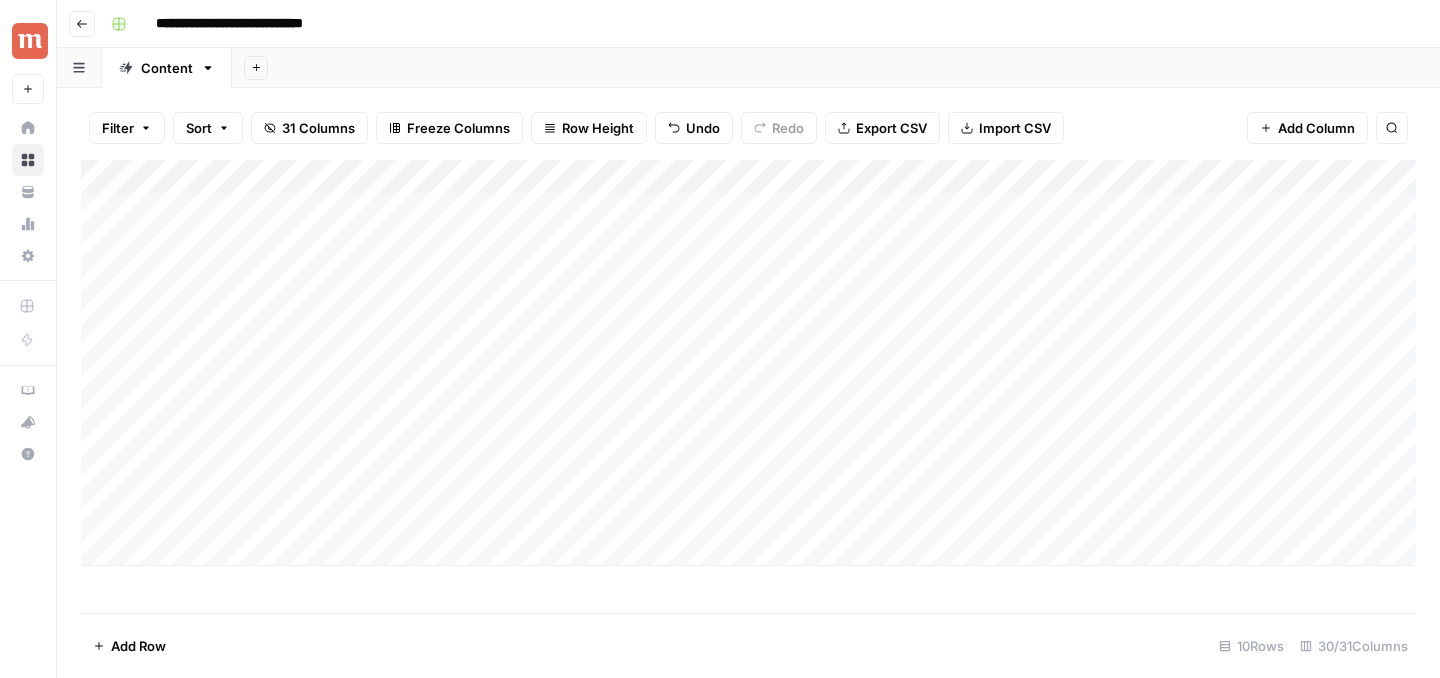 click on "Add Column" at bounding box center (748, 363) 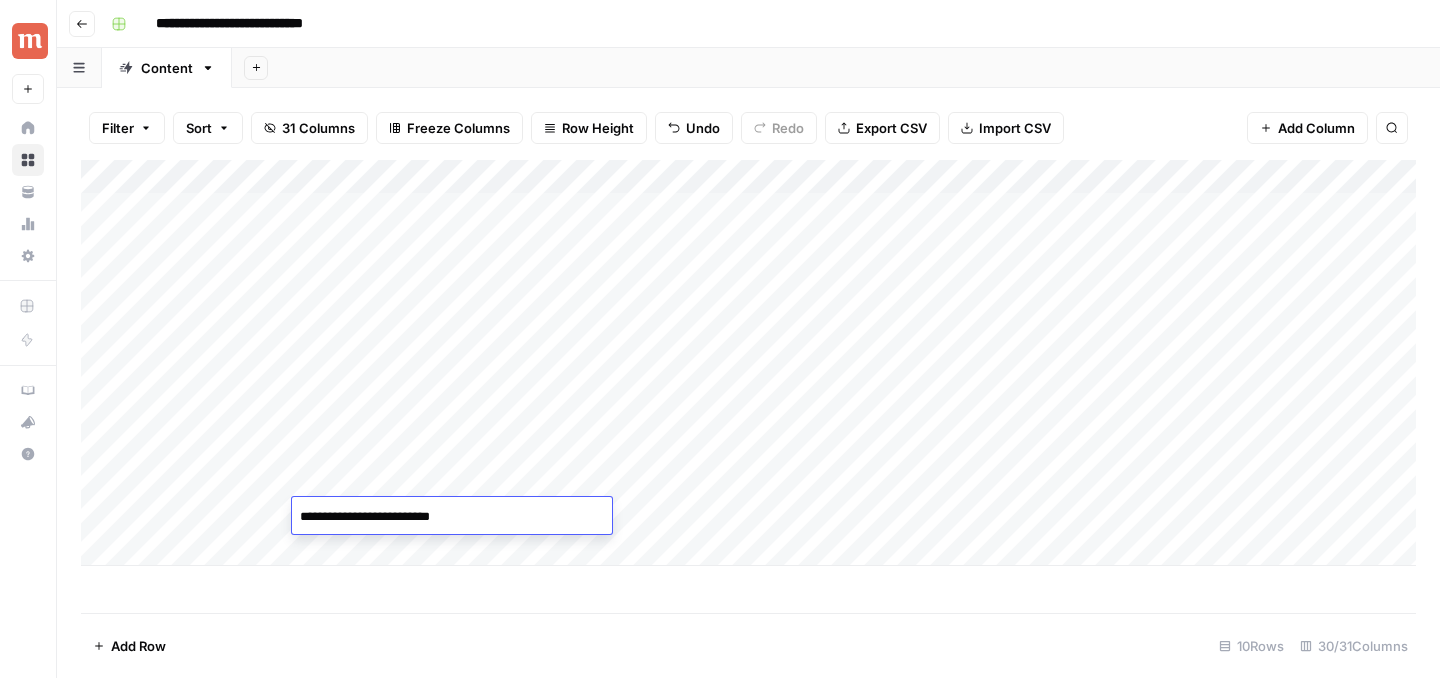 click on "**********" at bounding box center (452, 517) 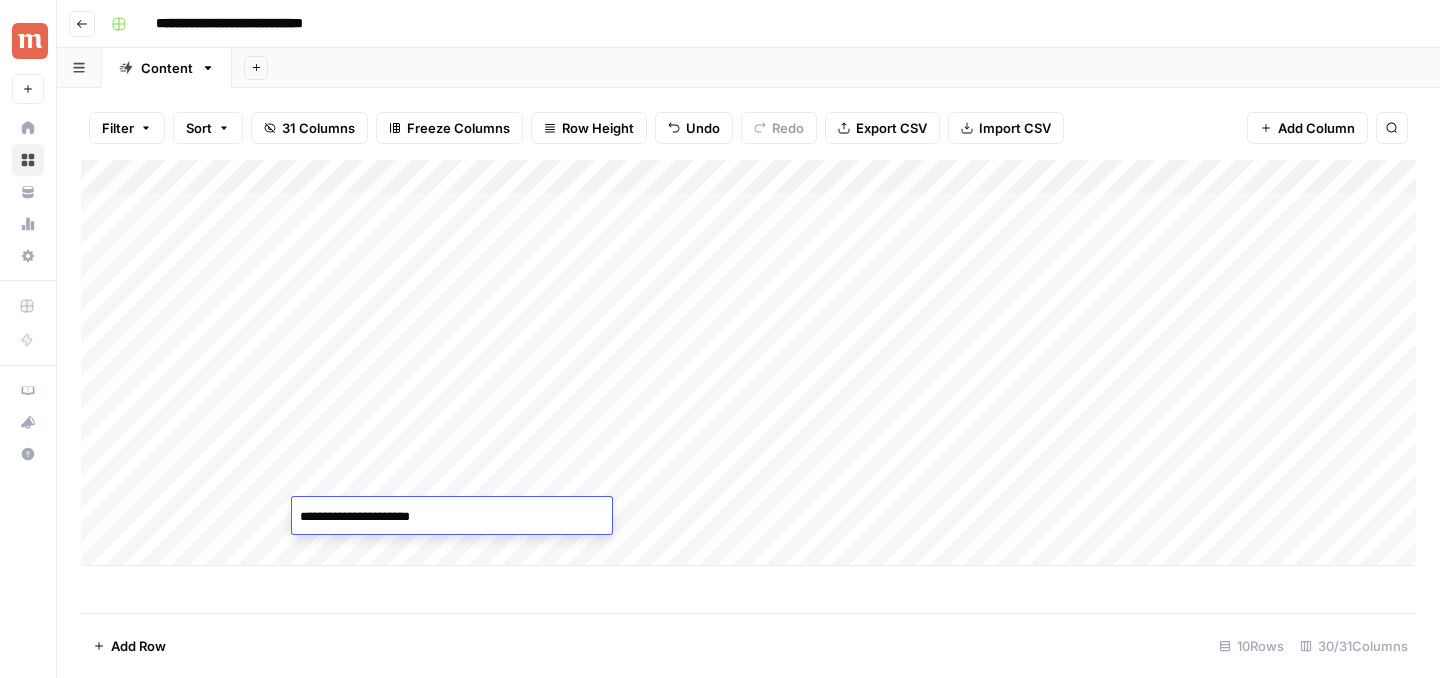 click on "**********" at bounding box center (452, 517) 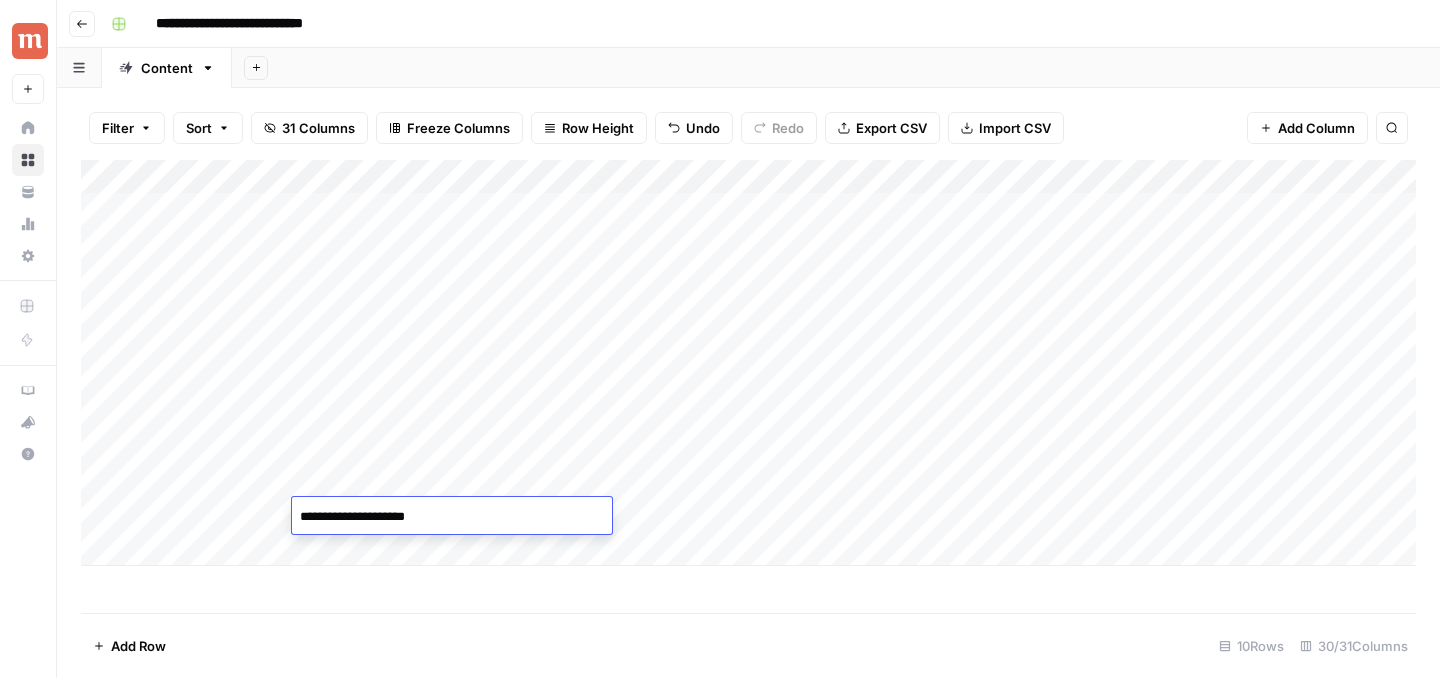 type on "**********" 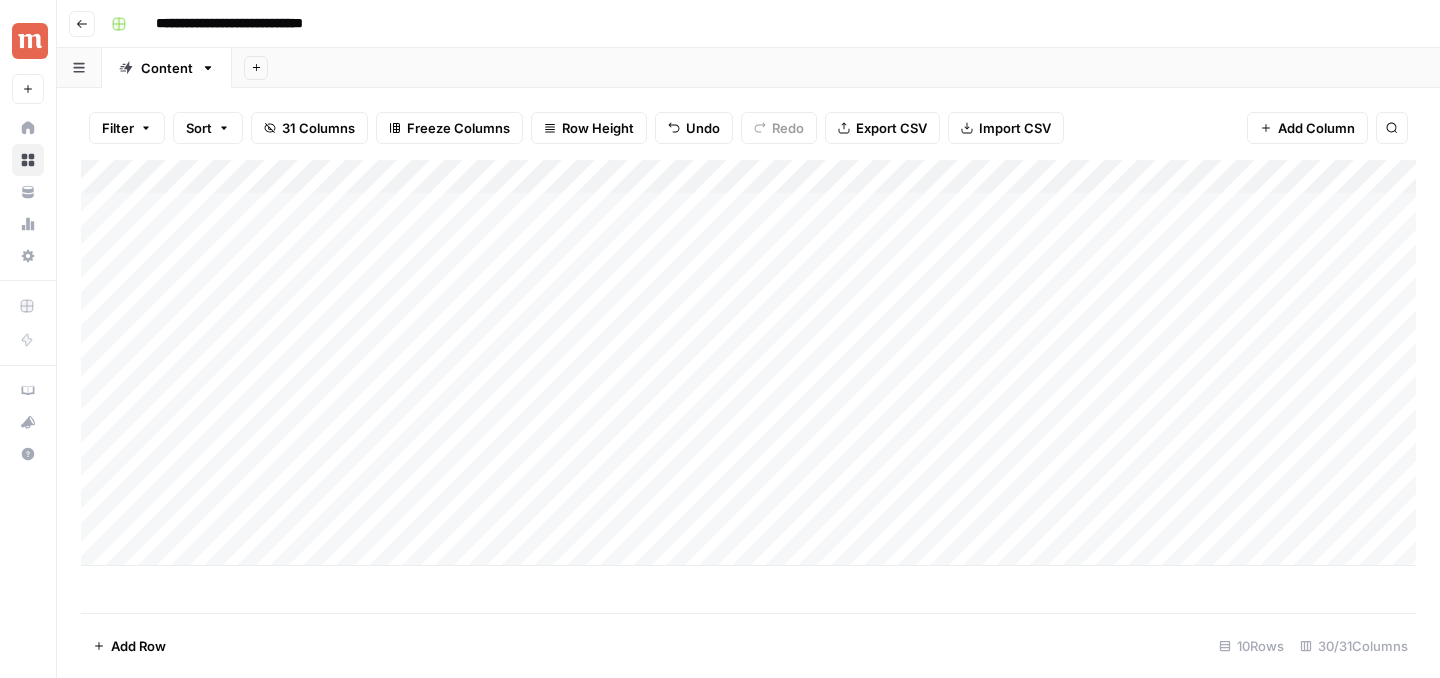 click on "Add Column" at bounding box center [748, 386] 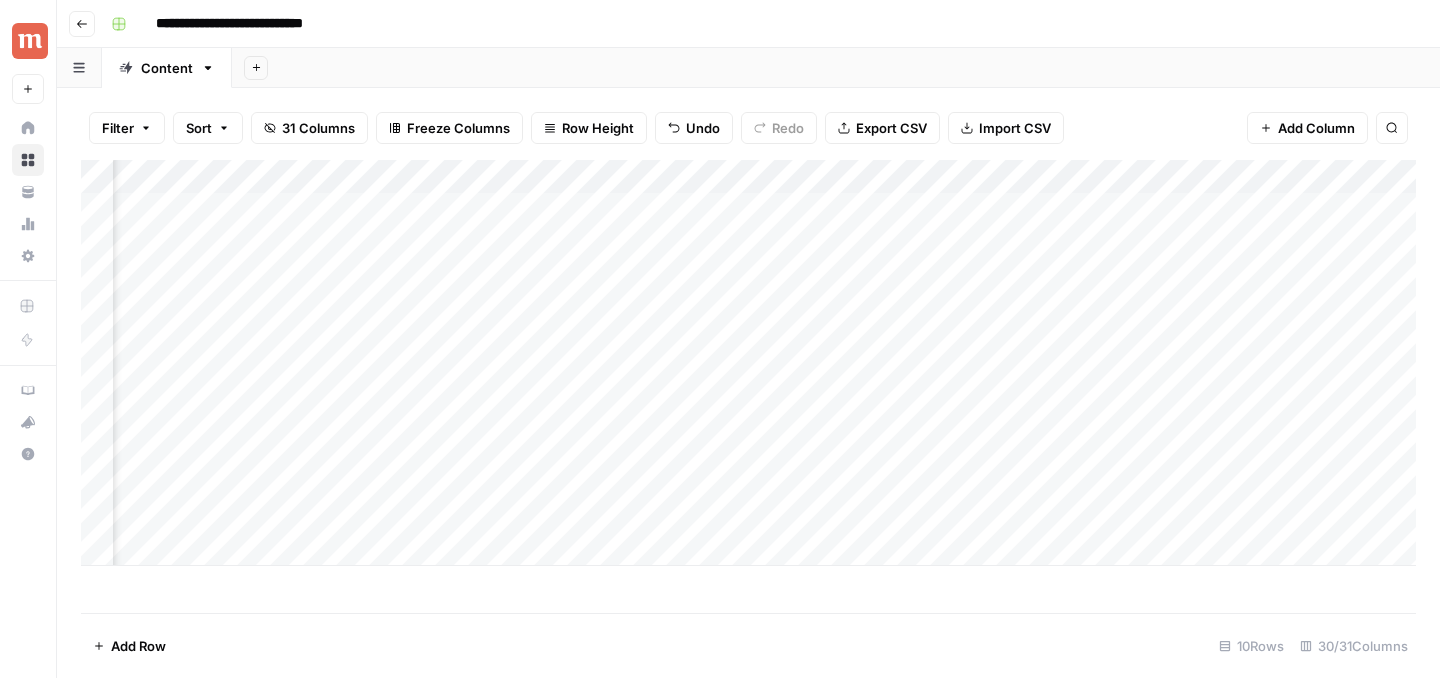 scroll, scrollTop: 0, scrollLeft: 223, axis: horizontal 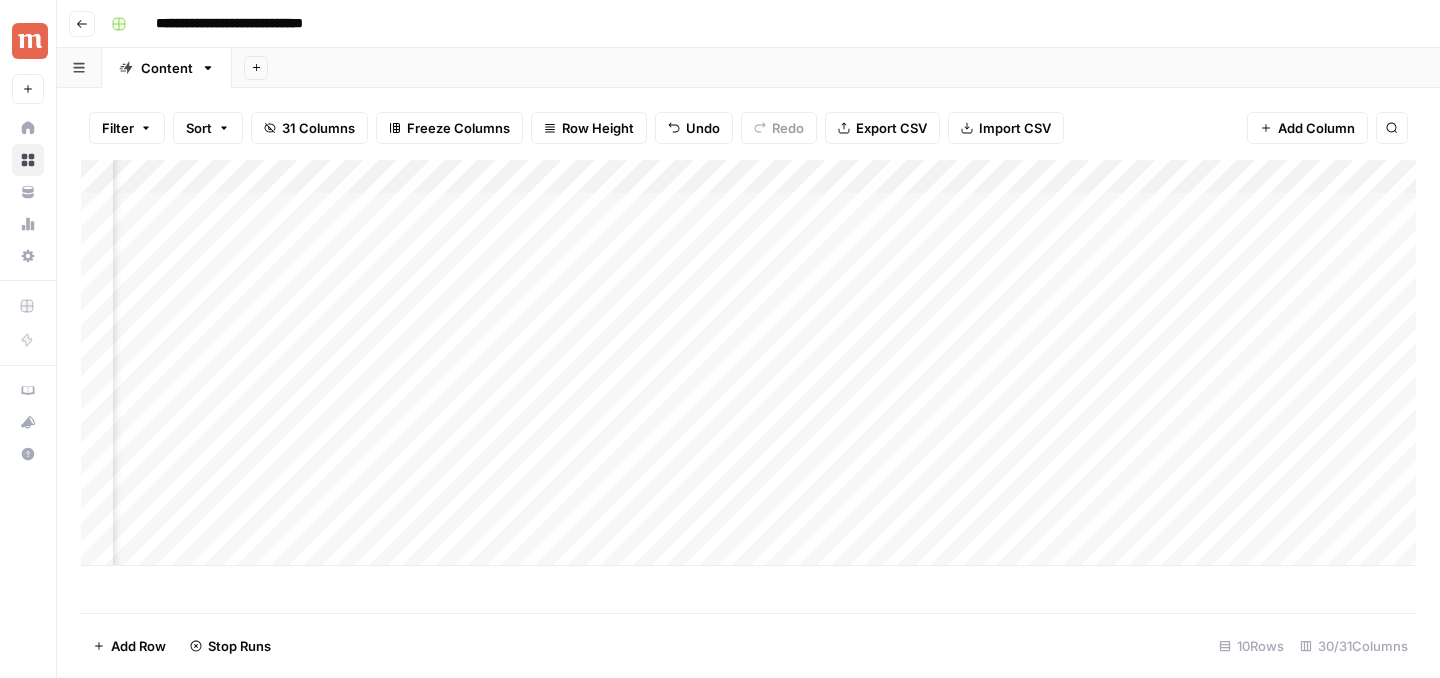 click on "Add Column" at bounding box center (748, 363) 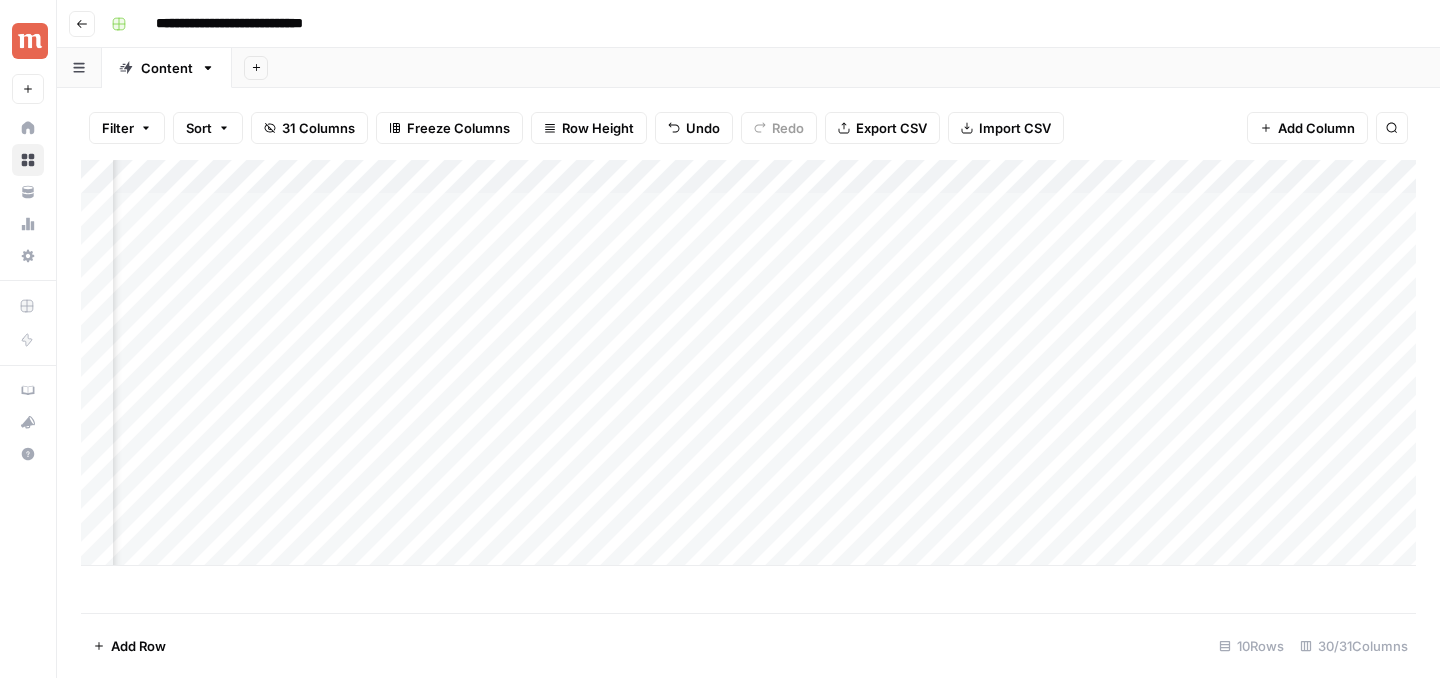 scroll, scrollTop: 0, scrollLeft: 323, axis: horizontal 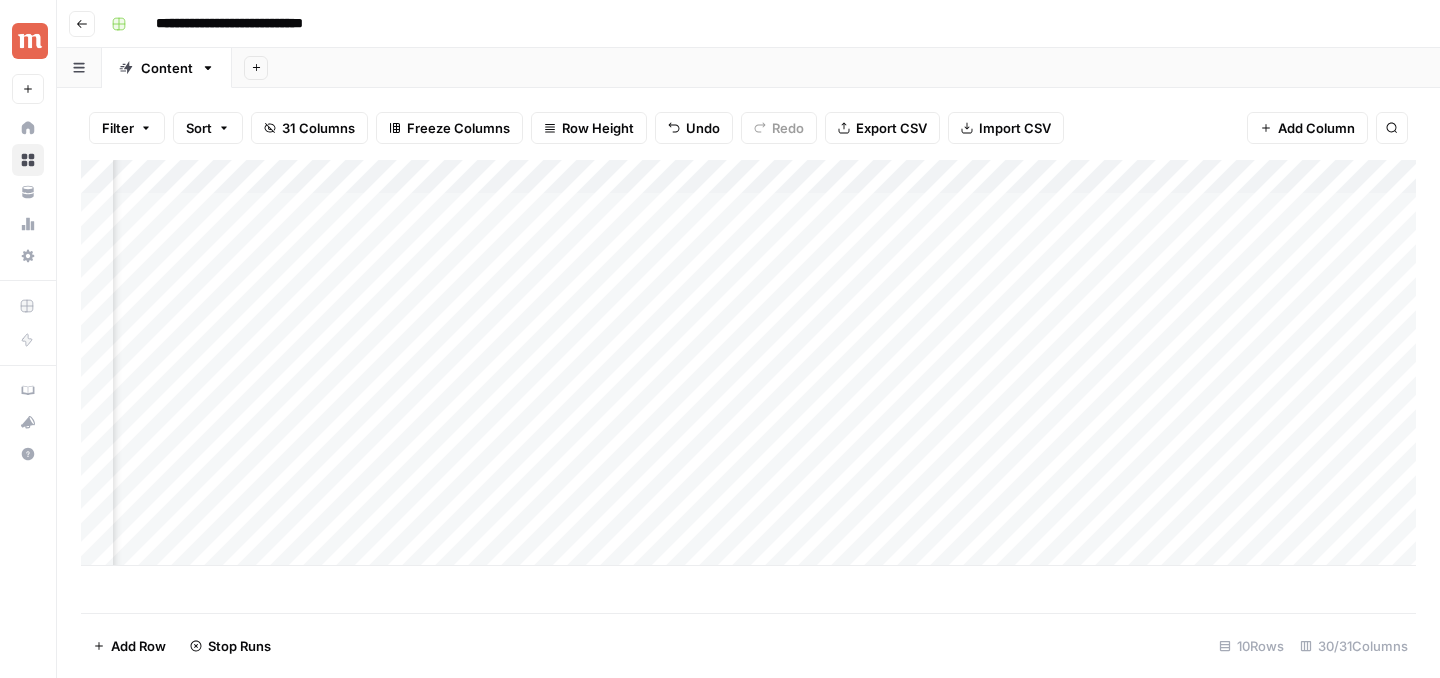 click on "Add Column" at bounding box center [748, 363] 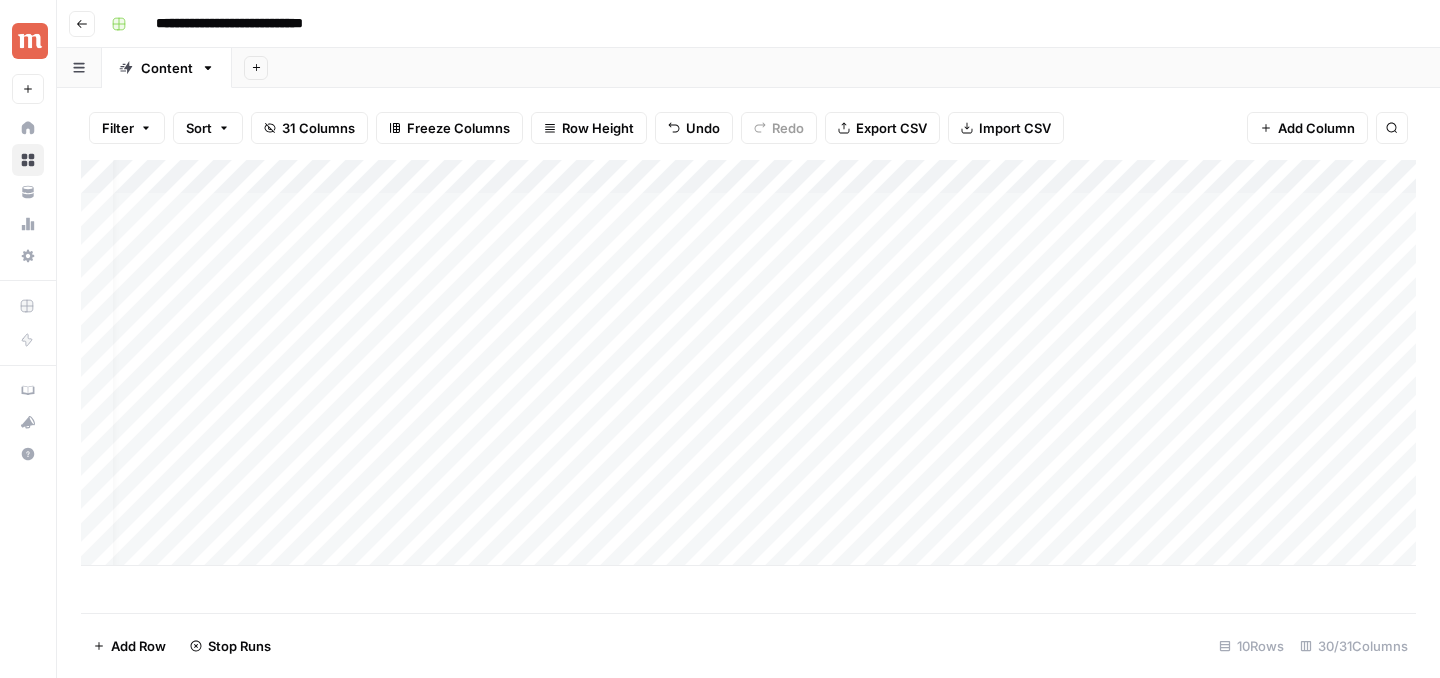 scroll, scrollTop: 0, scrollLeft: 0, axis: both 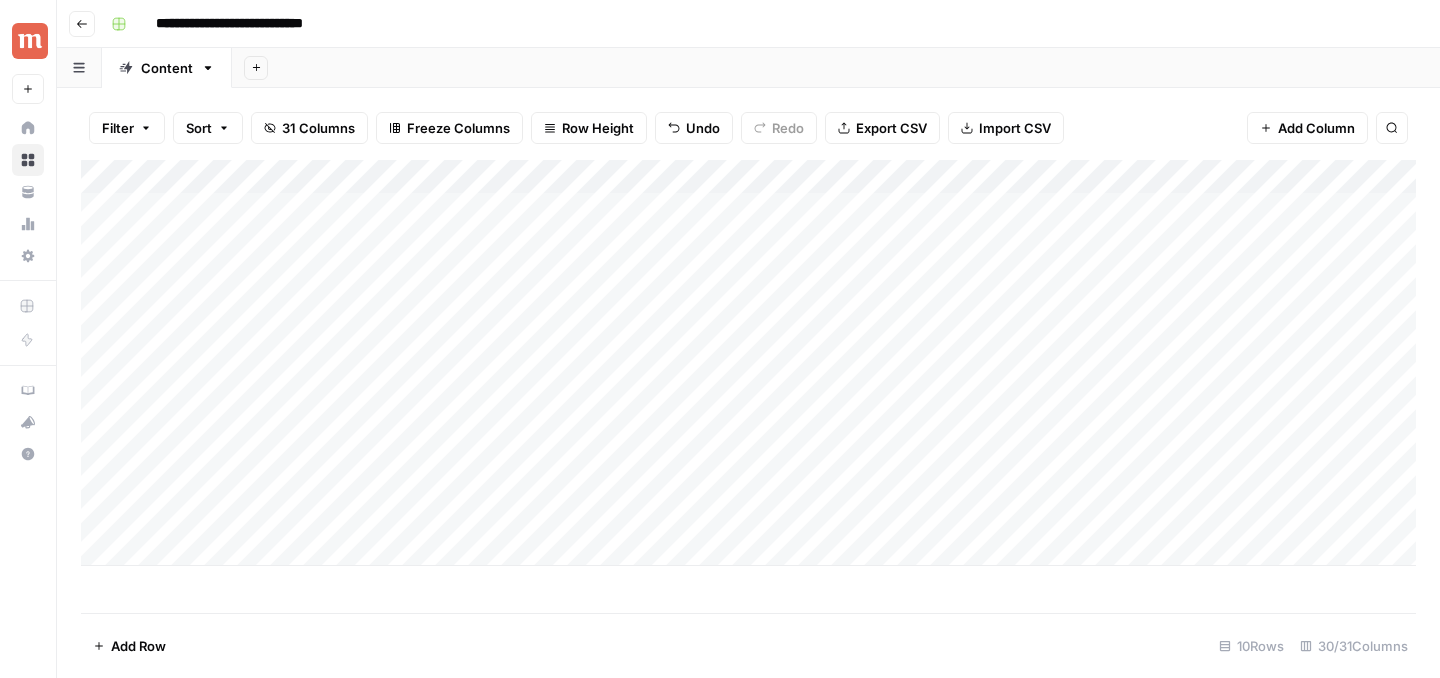 click on "Add Column" at bounding box center (748, 363) 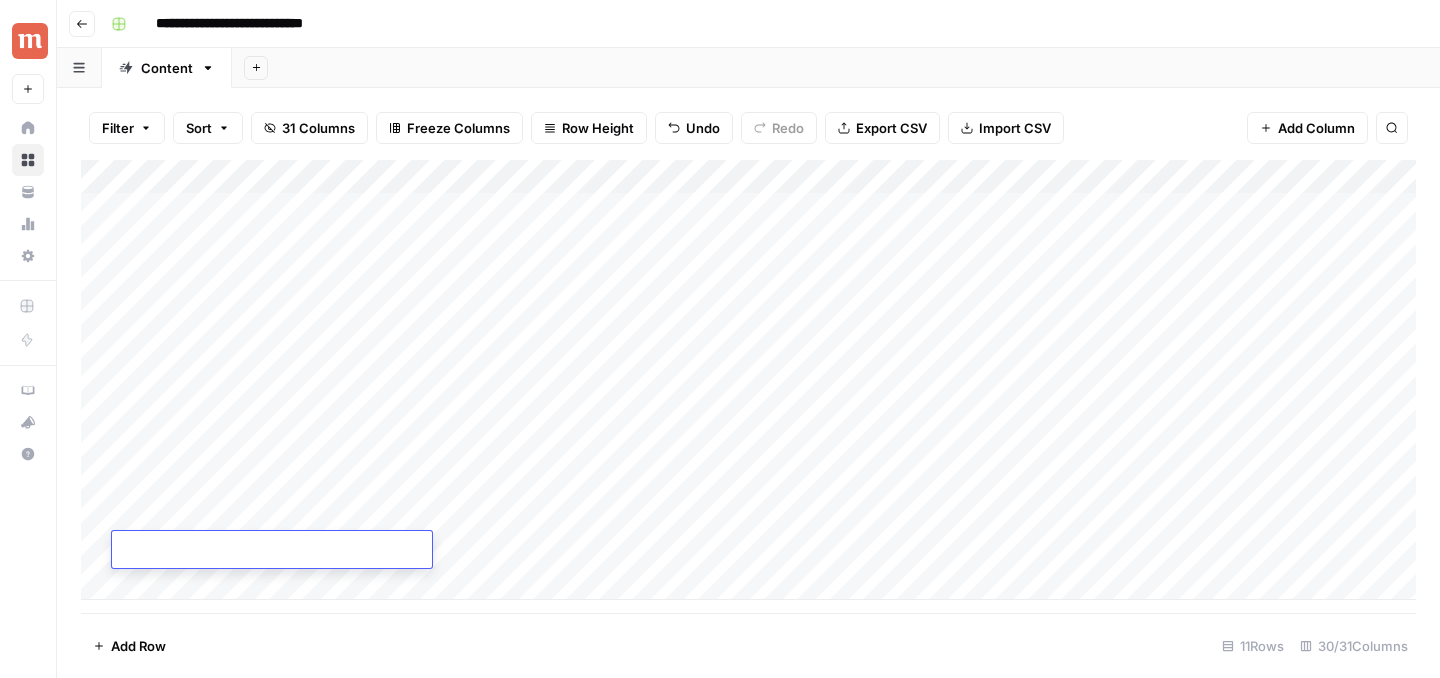 type on "*********" 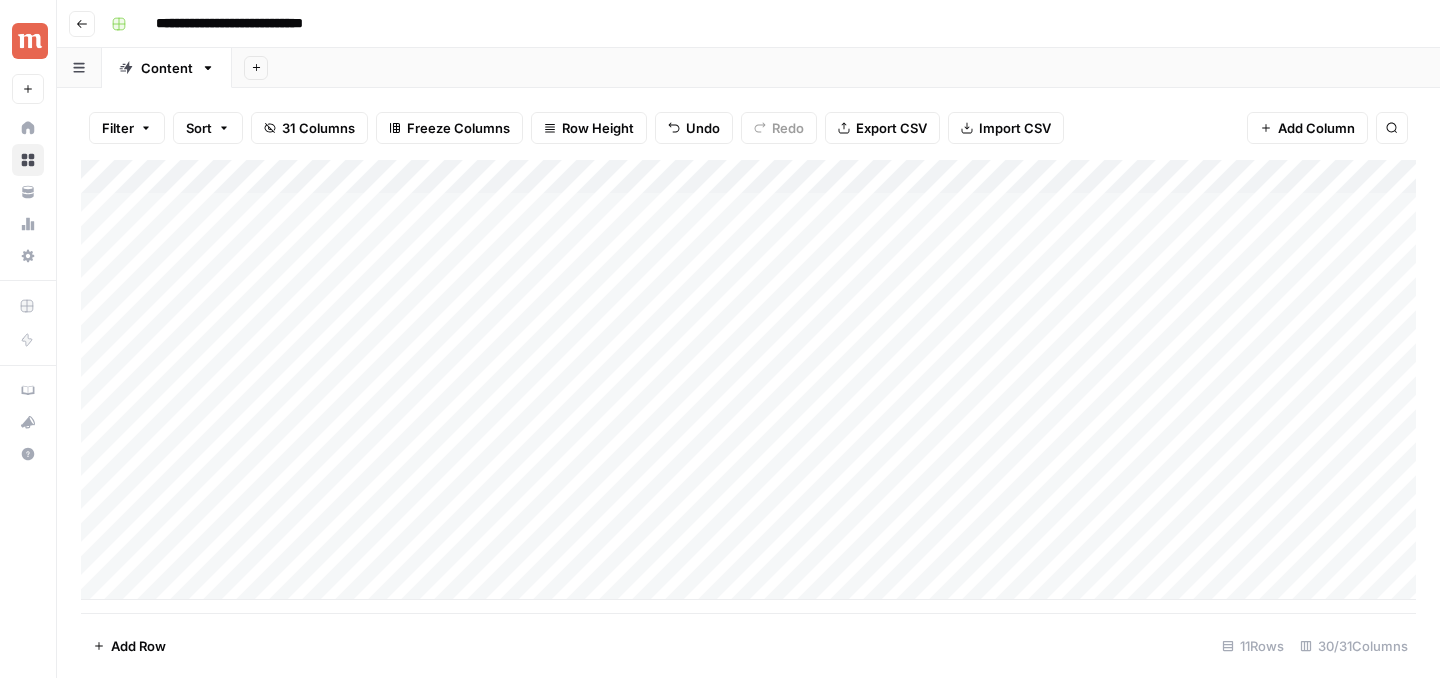 click on "Add Column" at bounding box center (748, 380) 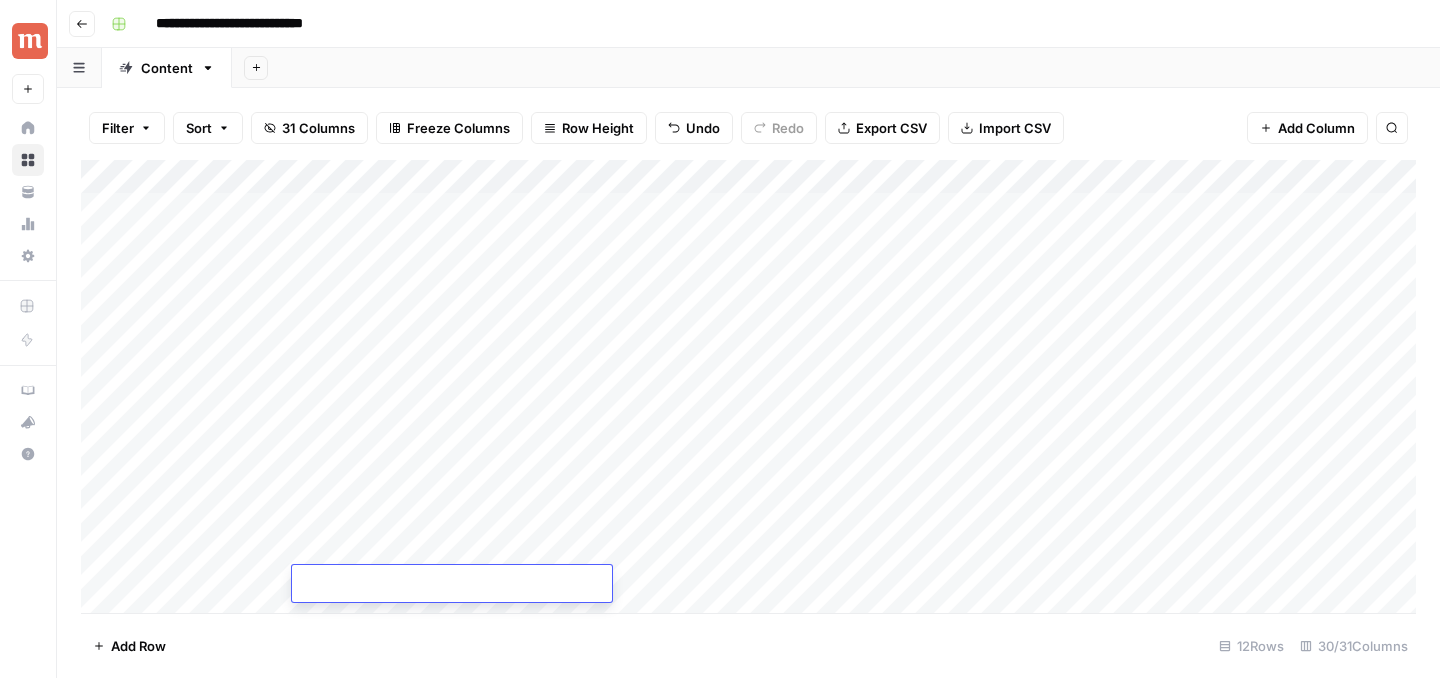 click on "Add Column" at bounding box center (748, 386) 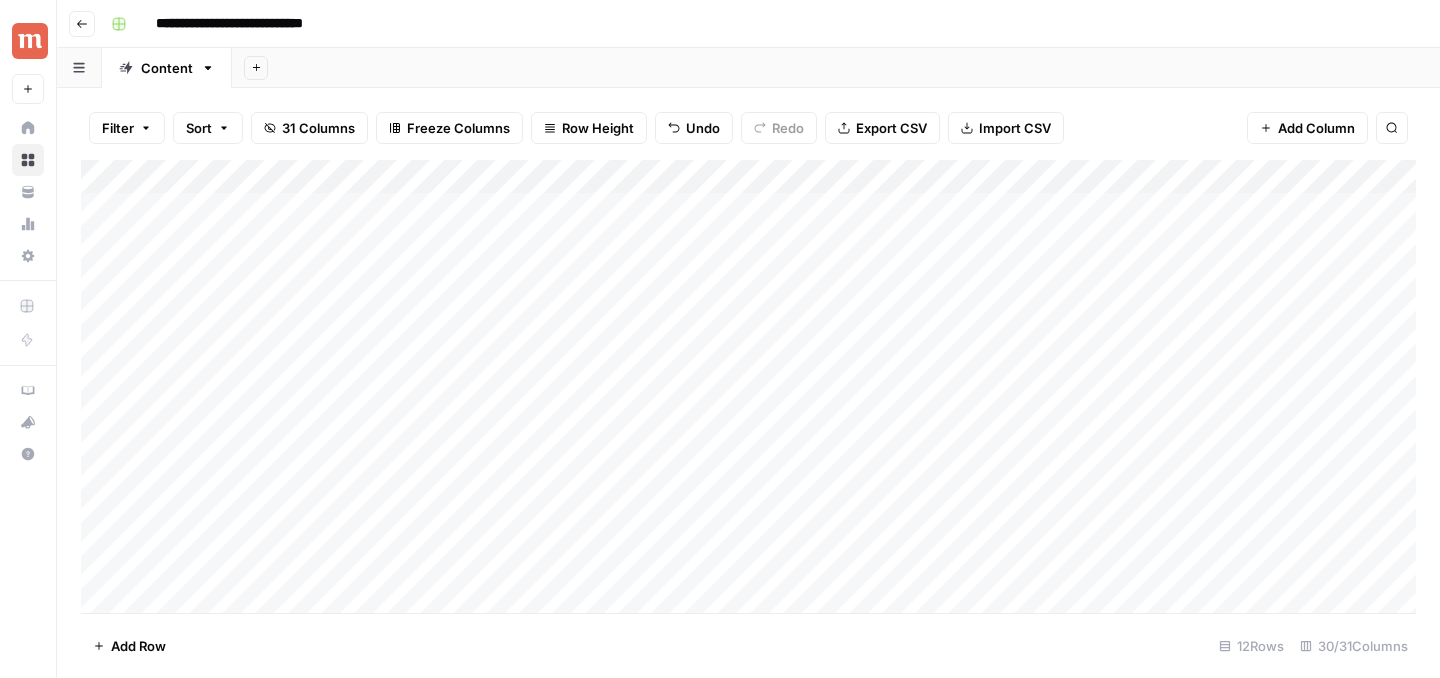 click on "Add Column" at bounding box center [748, 386] 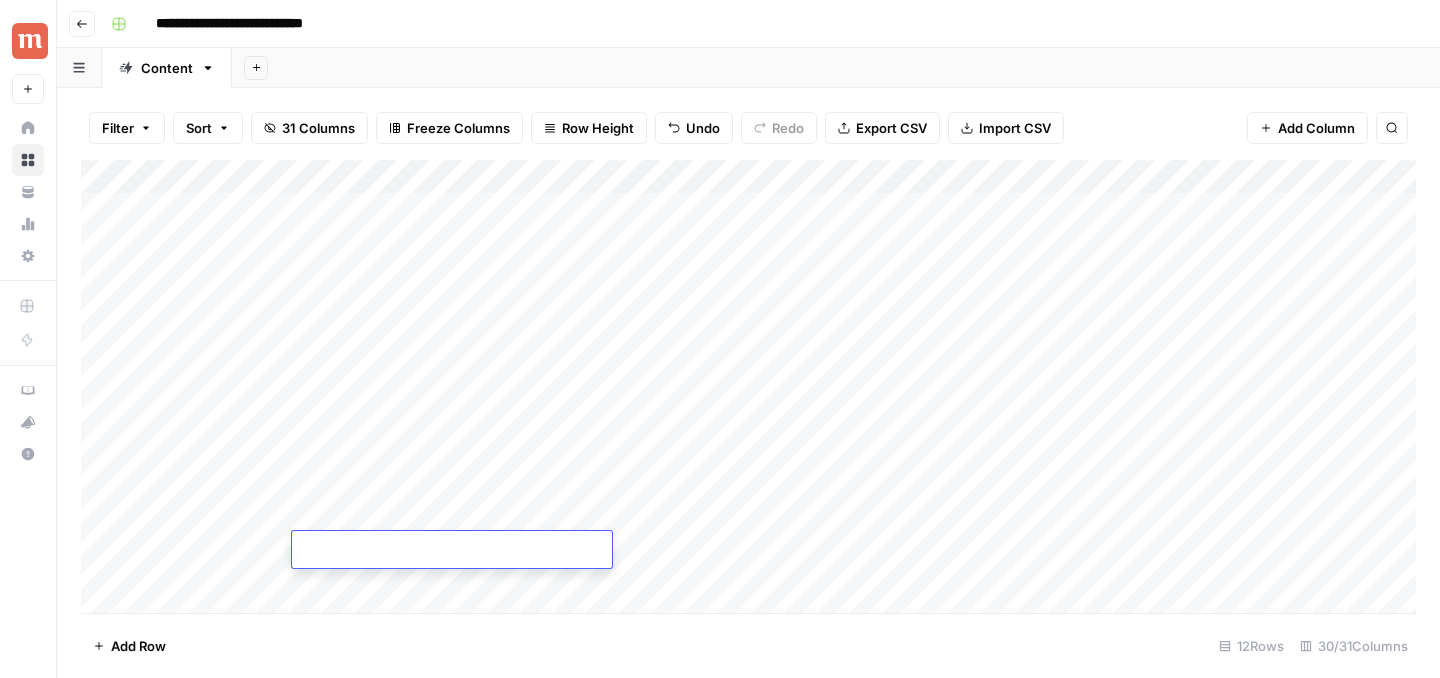 type on "**********" 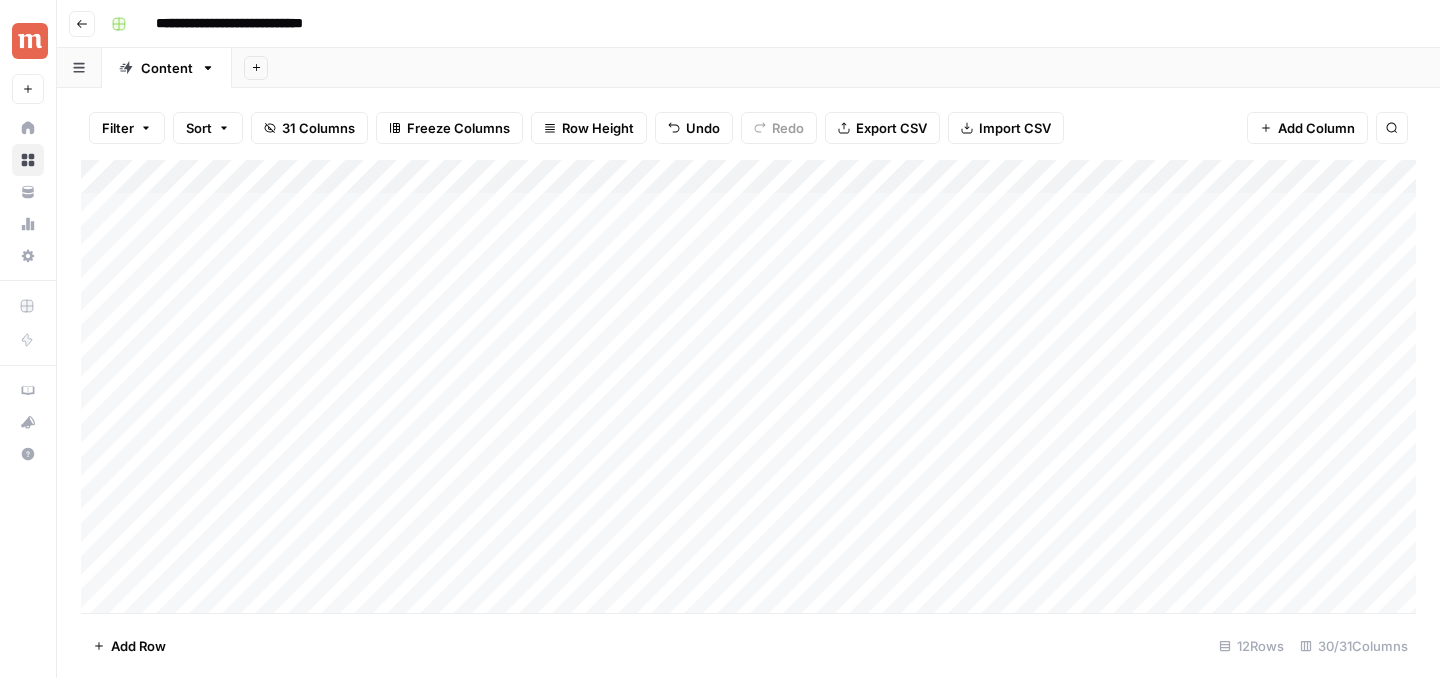 click on "Add Column" at bounding box center [748, 386] 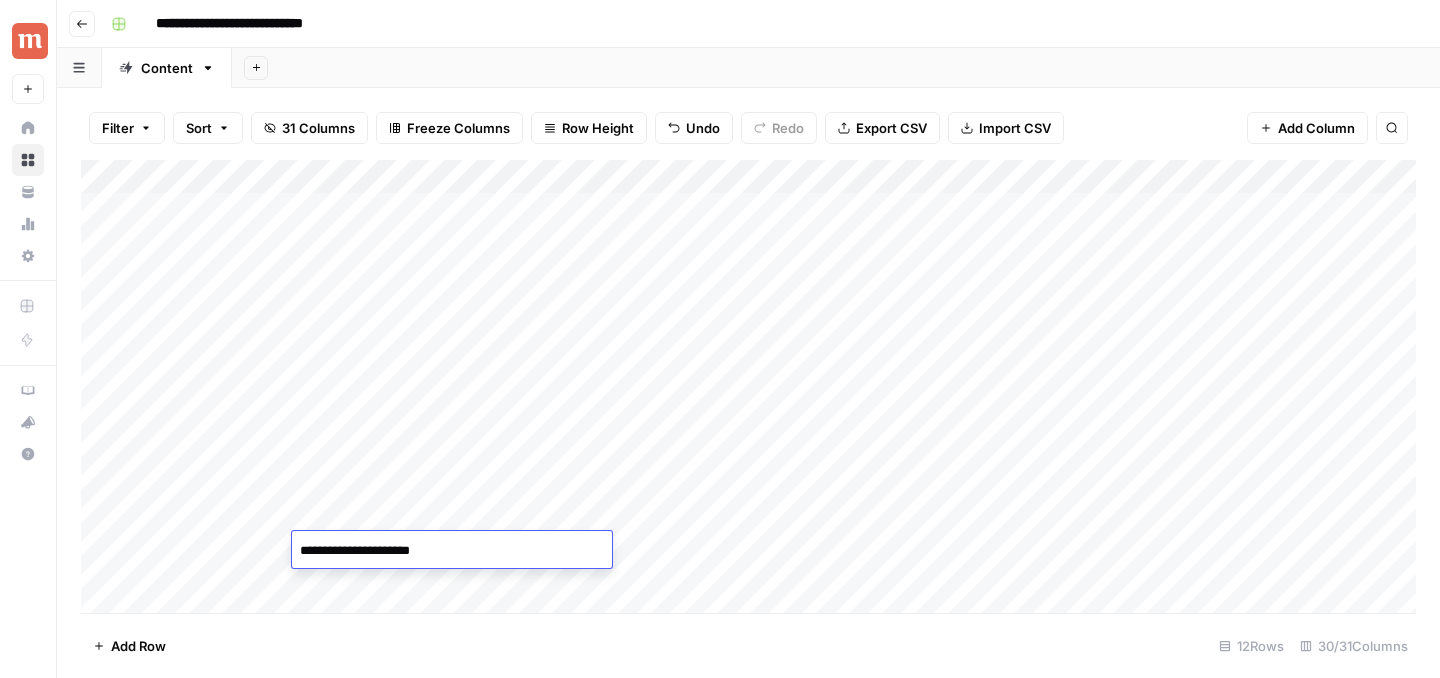 click on "**********" at bounding box center [452, 551] 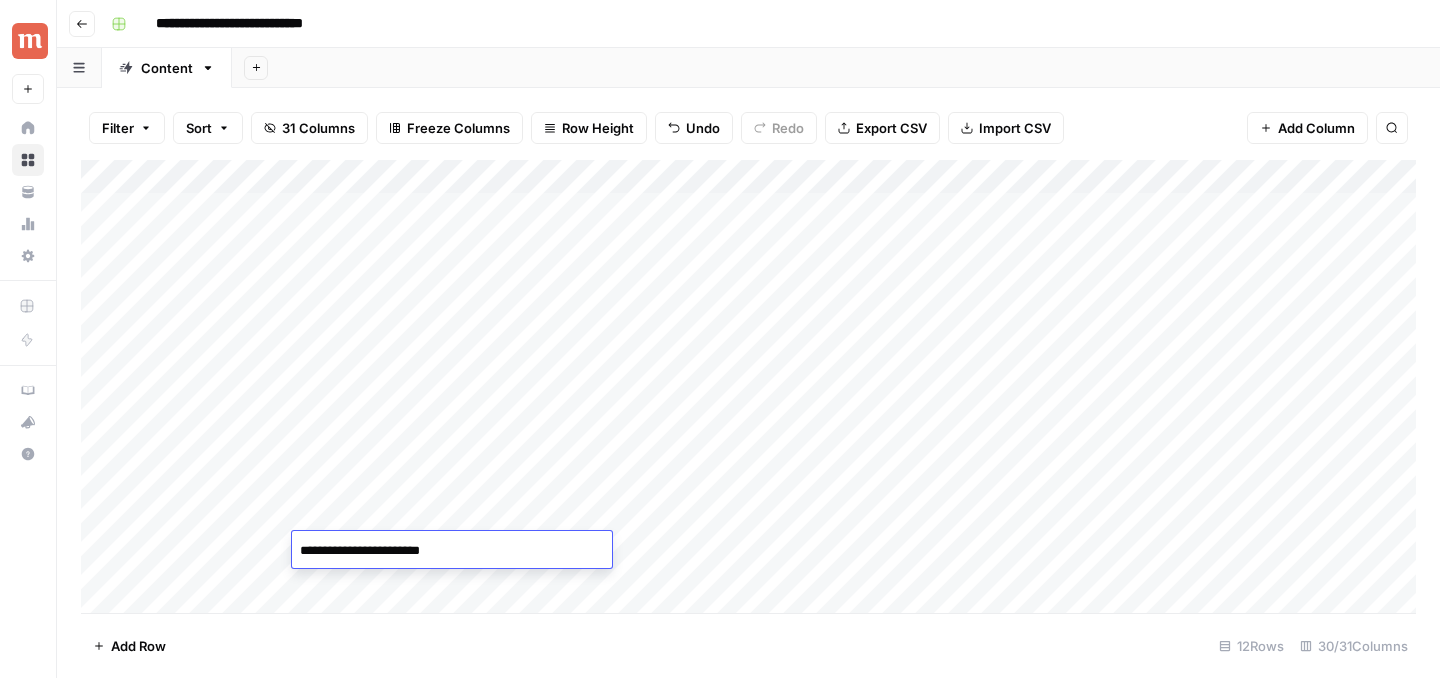 click on "**********" at bounding box center [452, 551] 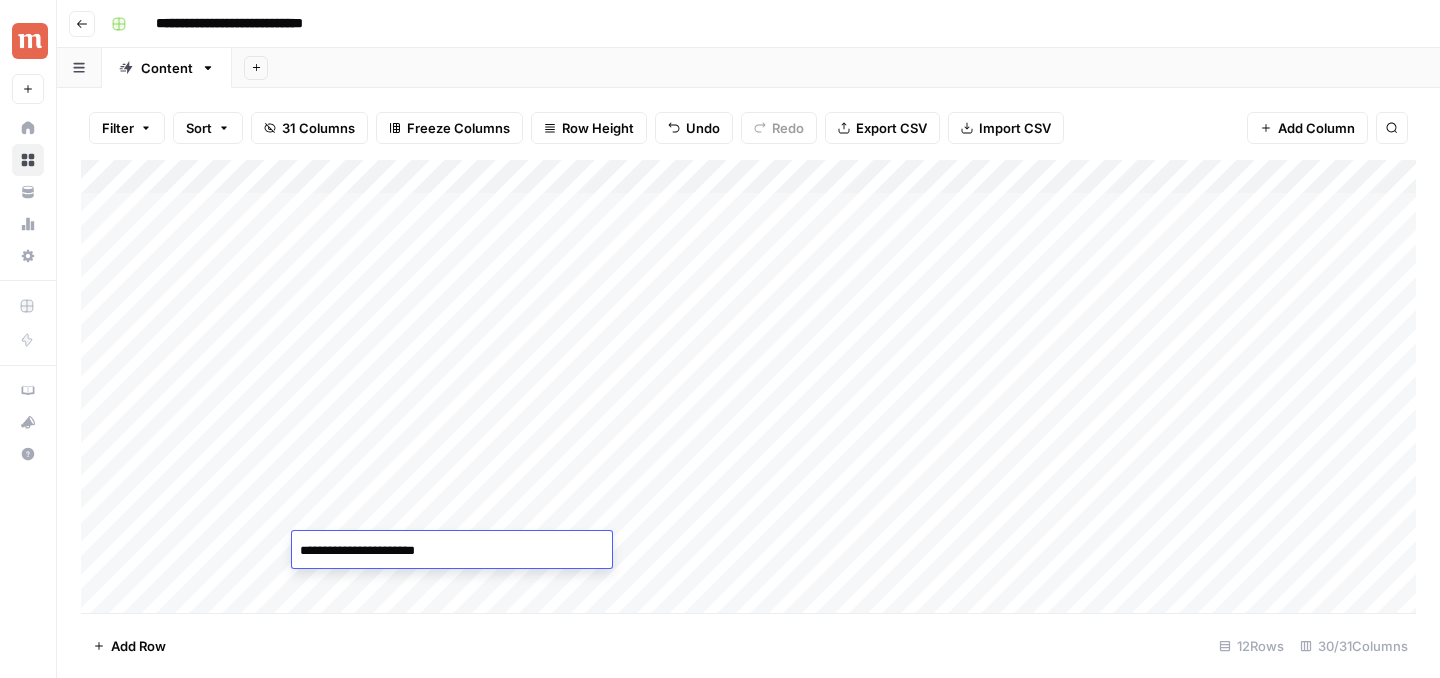 type on "**********" 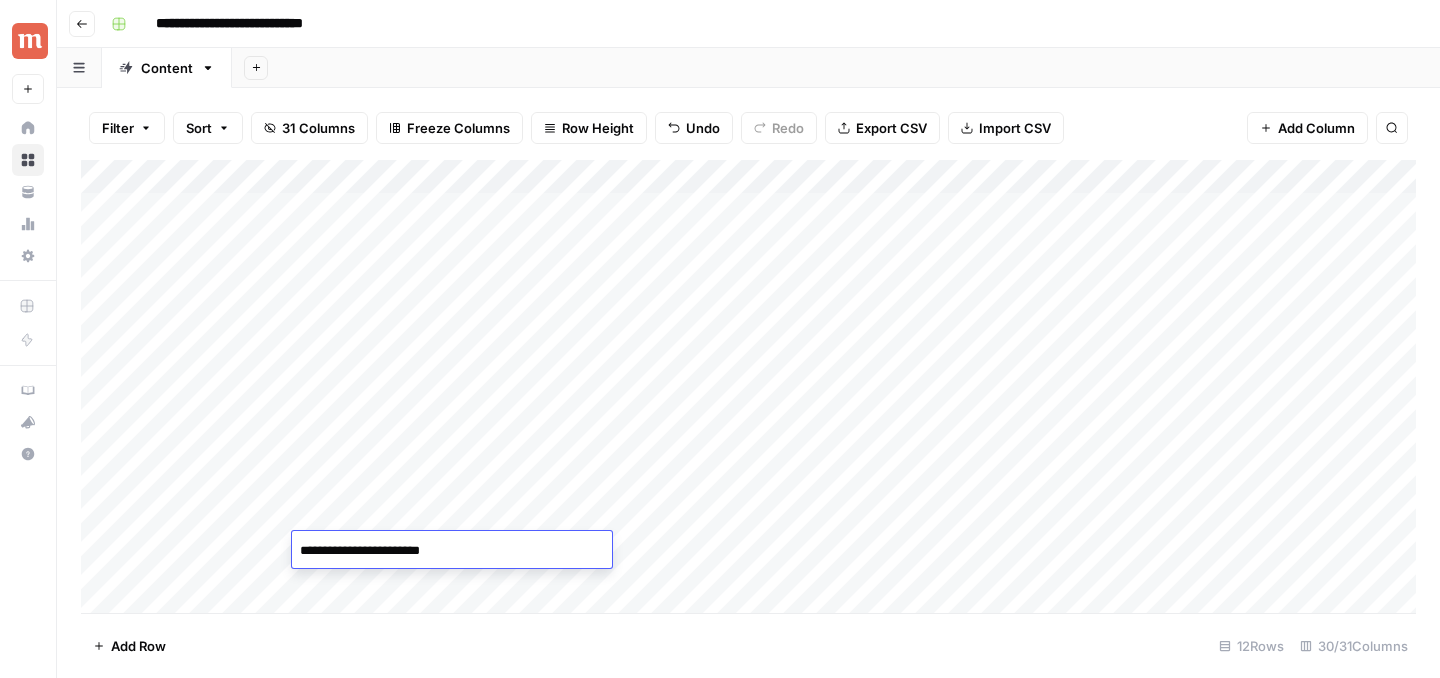 click on "Add Row 12  Rows 30/31  Columns" at bounding box center [748, 645] 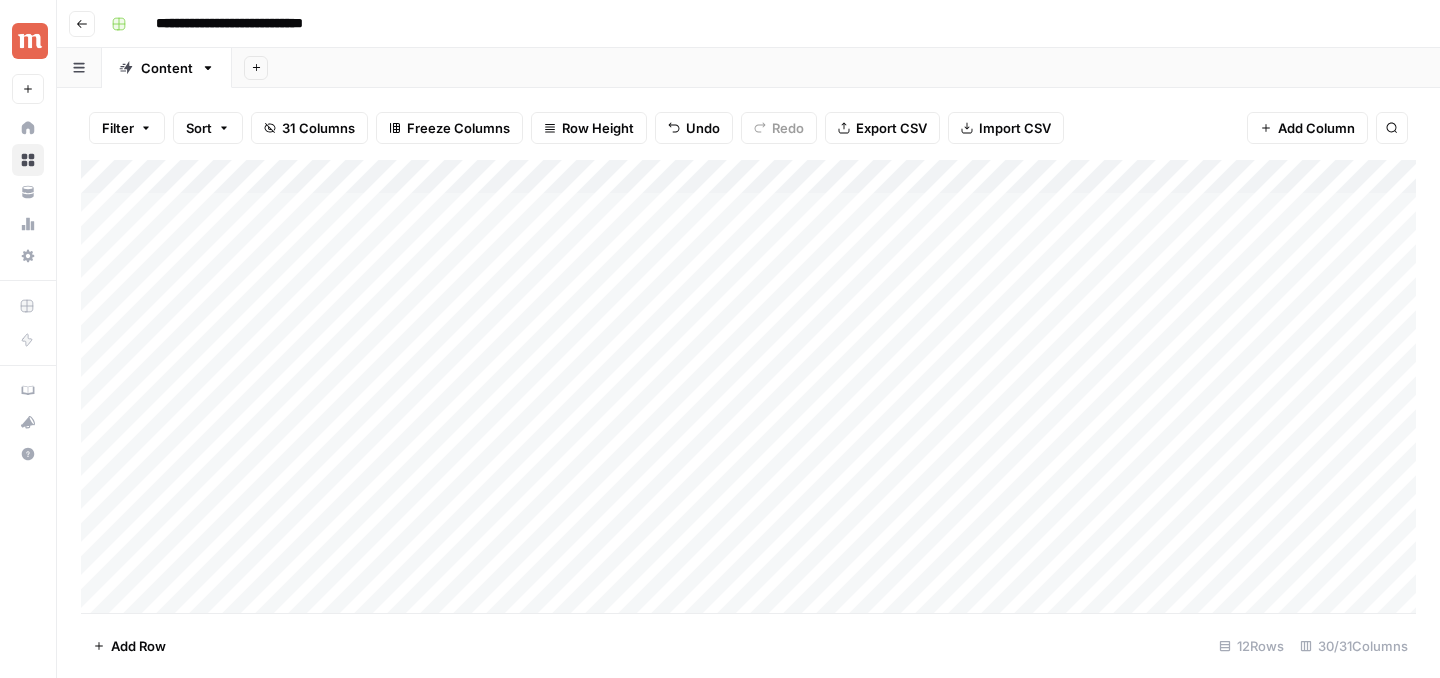 scroll, scrollTop: 21, scrollLeft: 0, axis: vertical 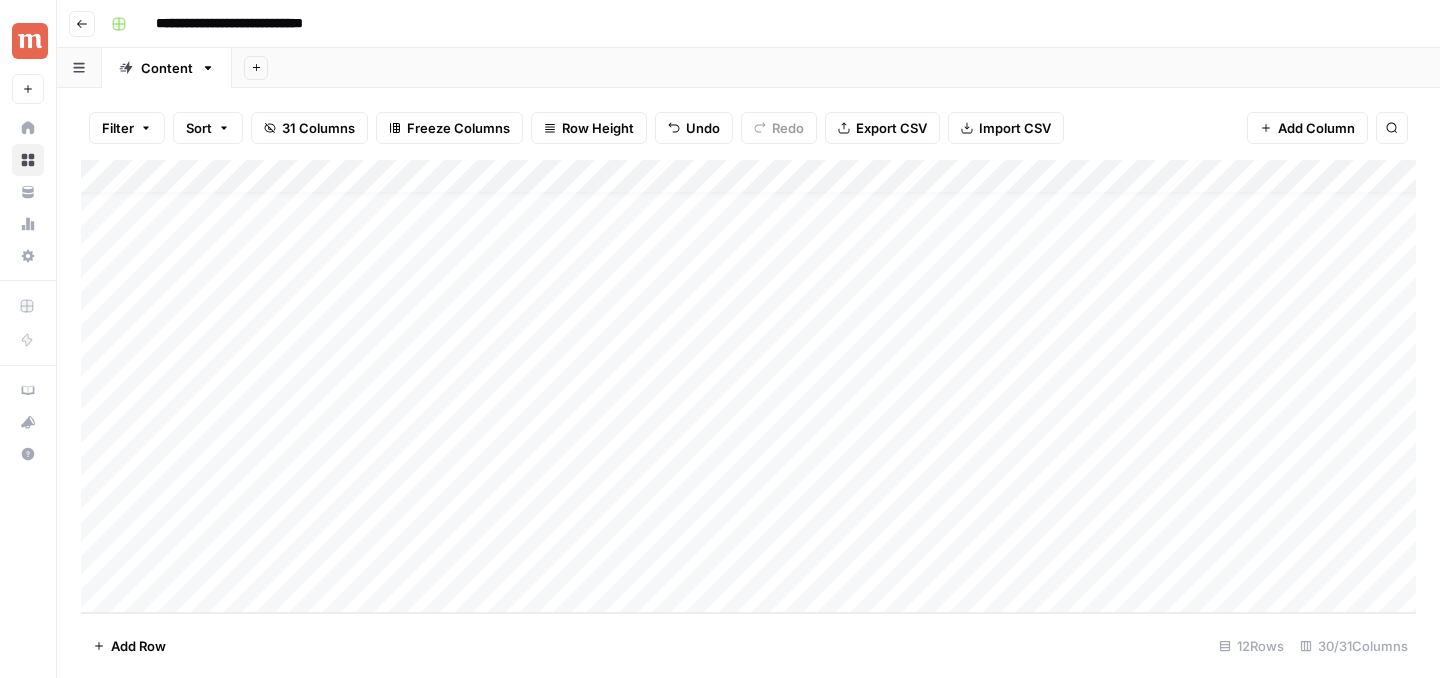 click on "Add Column" at bounding box center [748, 386] 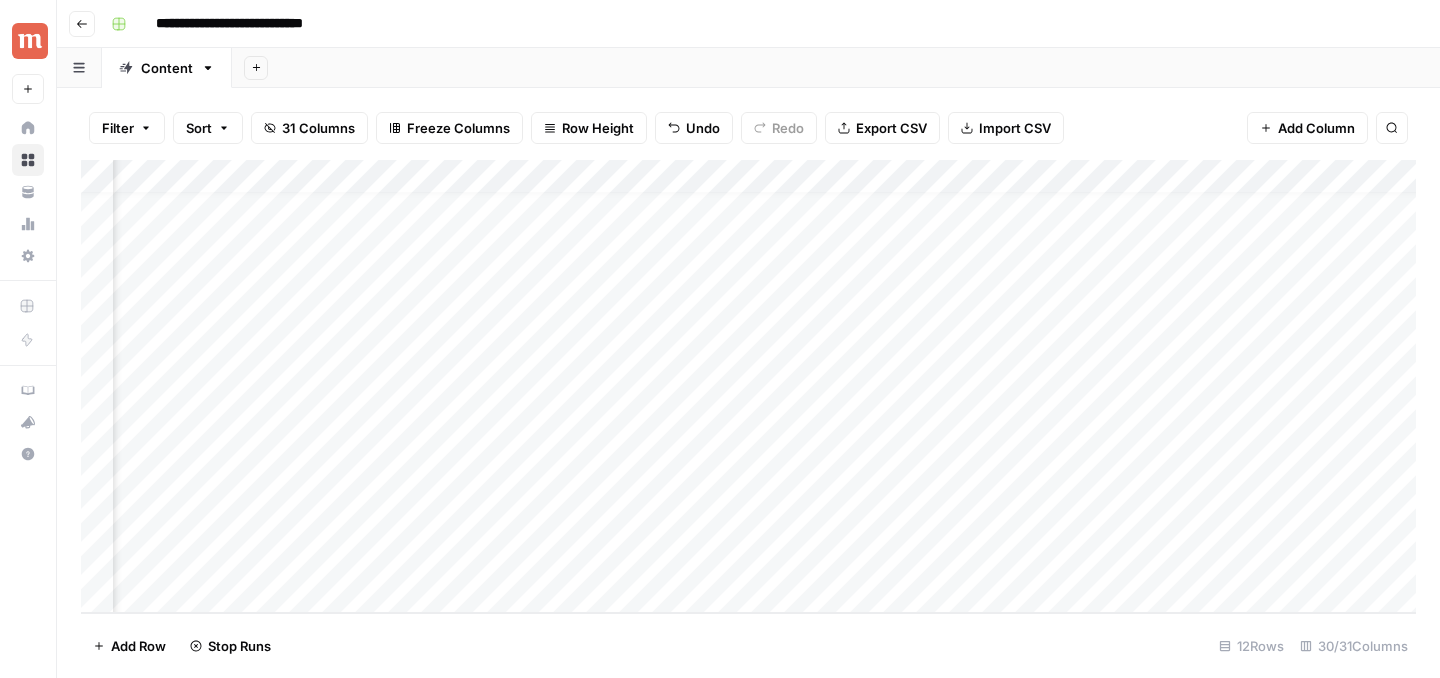 scroll, scrollTop: 21, scrollLeft: 999, axis: both 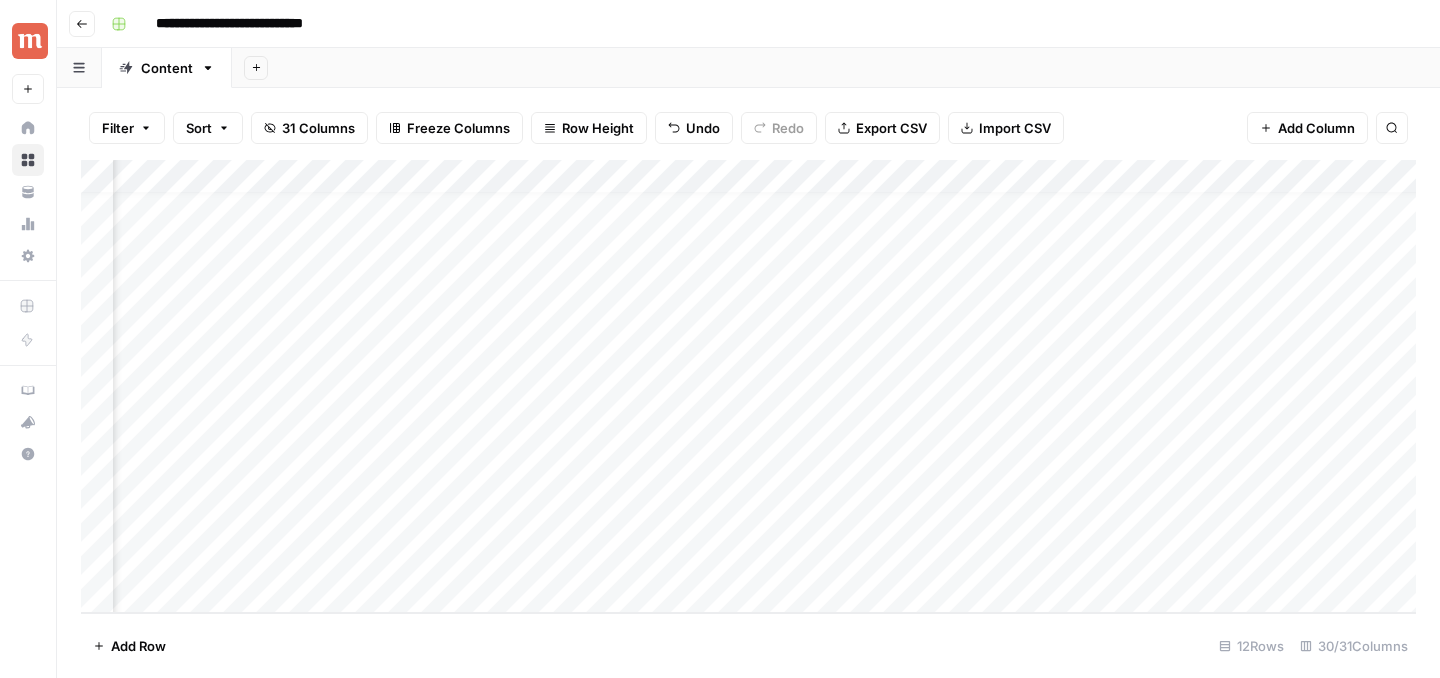 click on "Add Column" at bounding box center (748, 386) 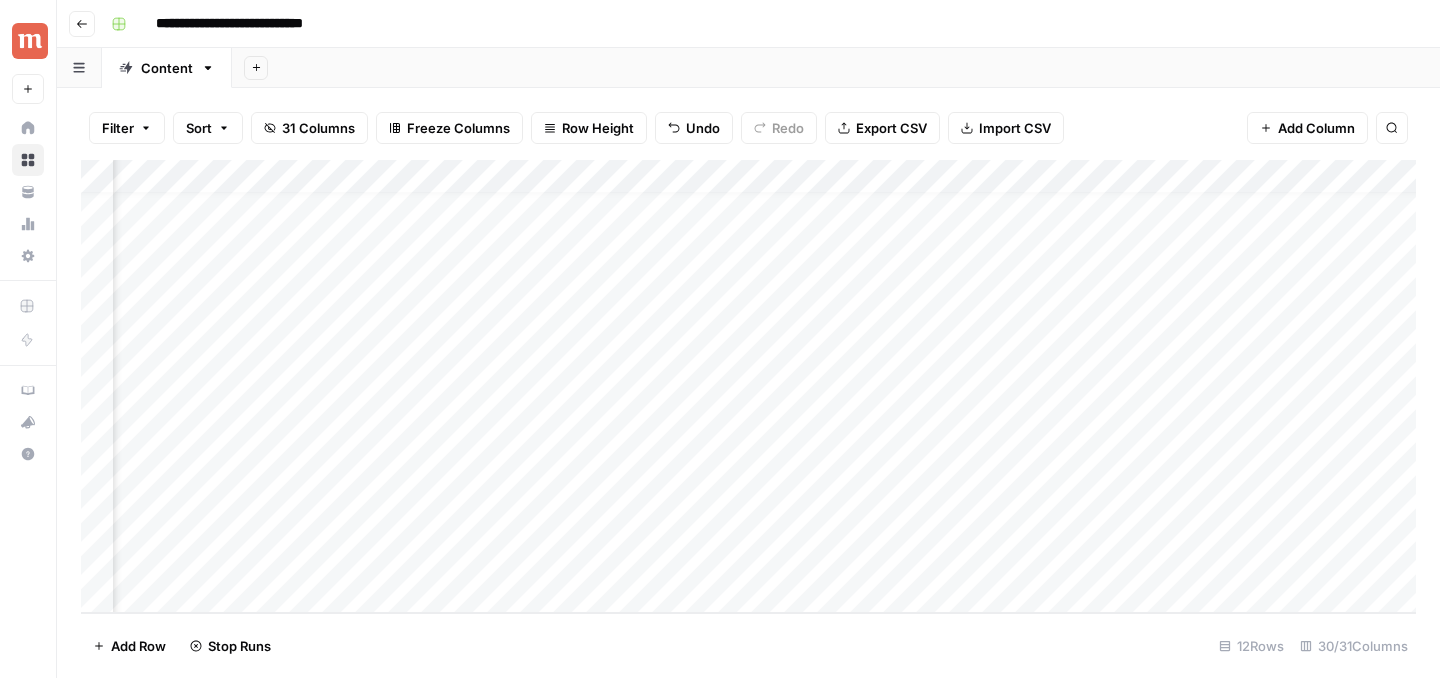 click on "Add Column" at bounding box center (748, 386) 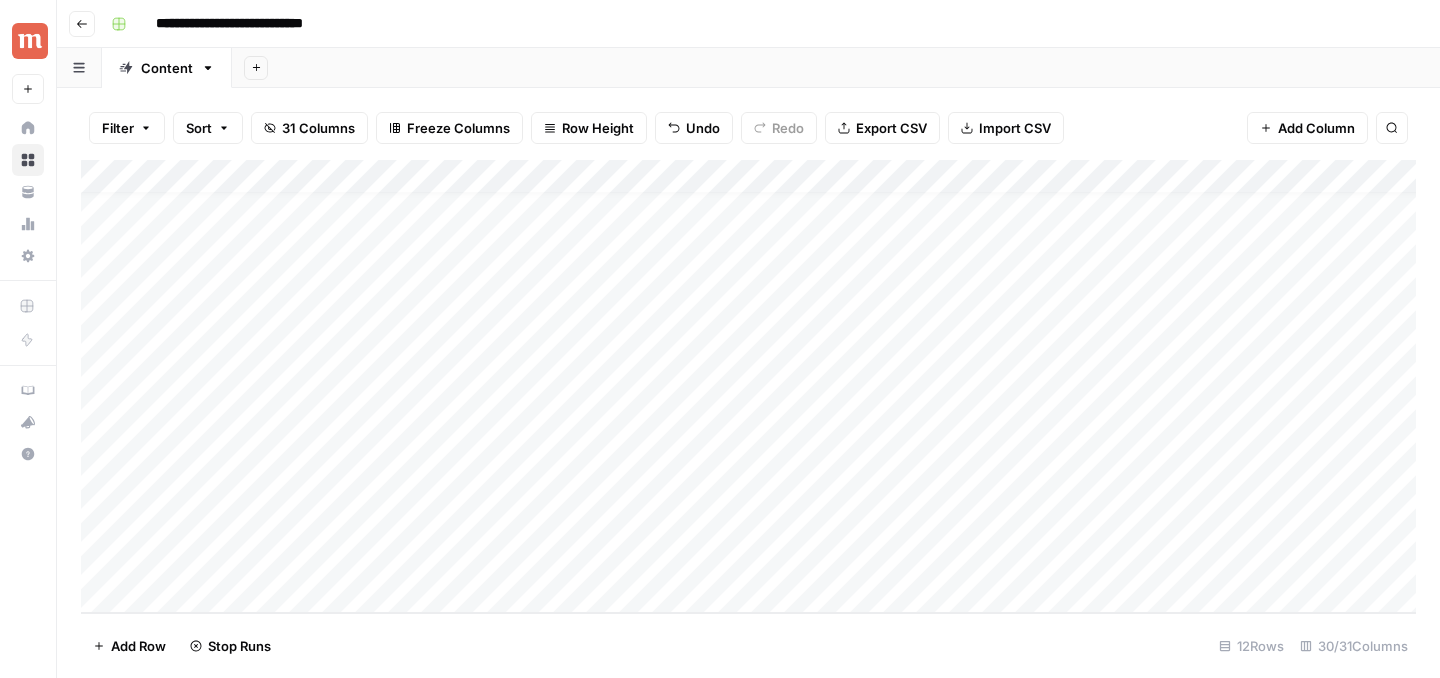 drag, startPoint x: 82, startPoint y: 561, endPoint x: 92, endPoint y: 419, distance: 142.35168 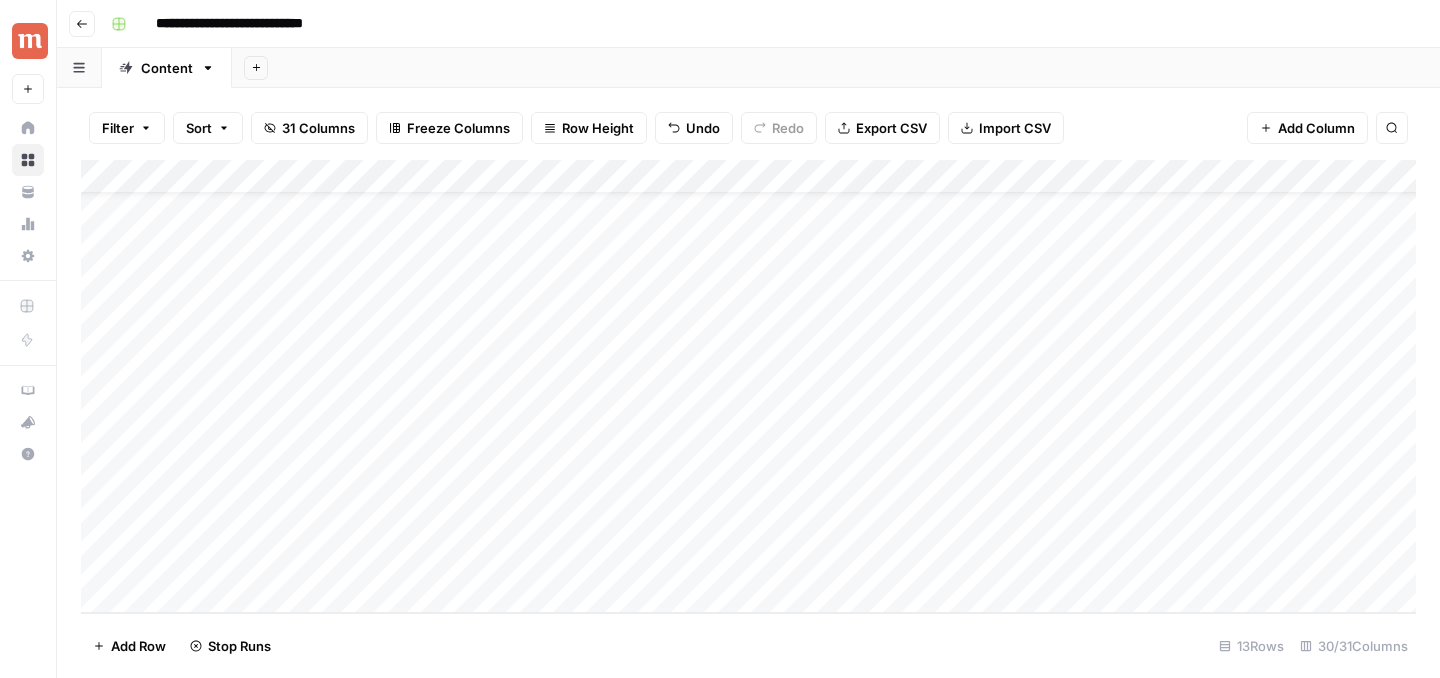 click on "Add Column" at bounding box center [748, 386] 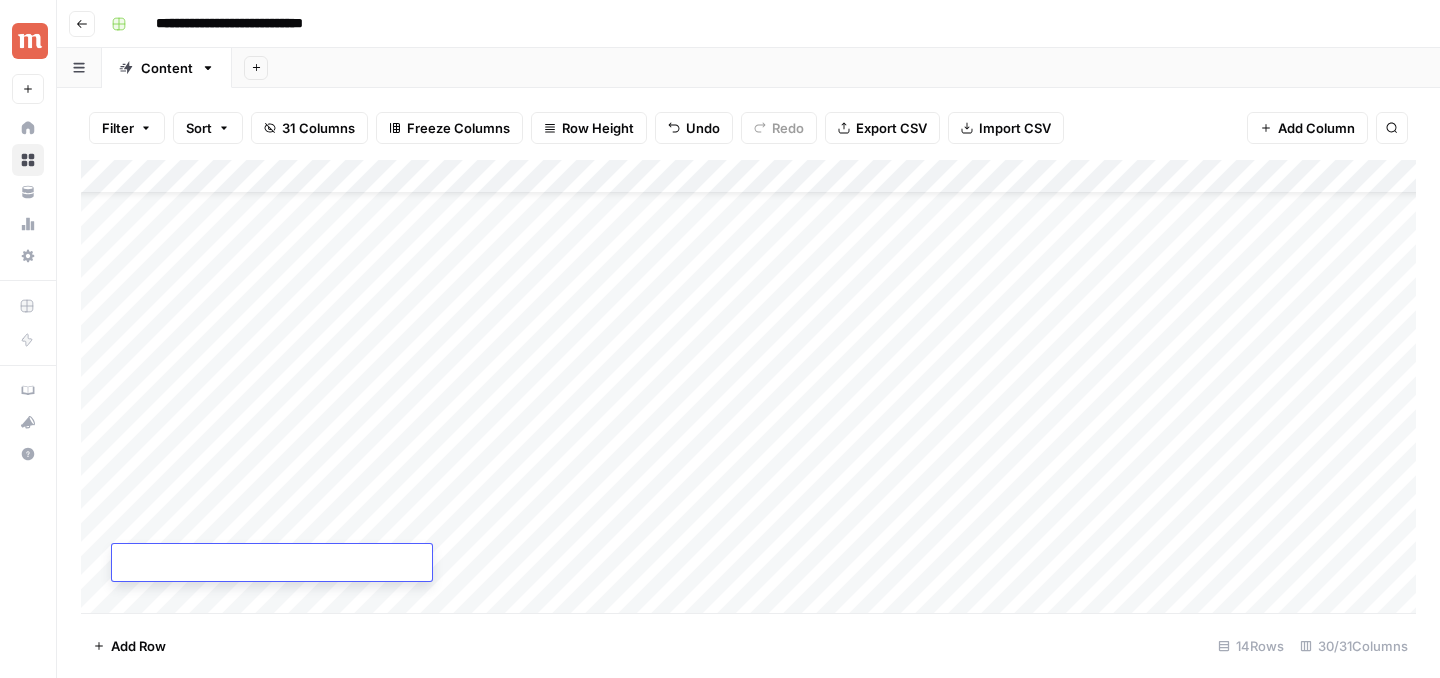 scroll, scrollTop: 89, scrollLeft: 0, axis: vertical 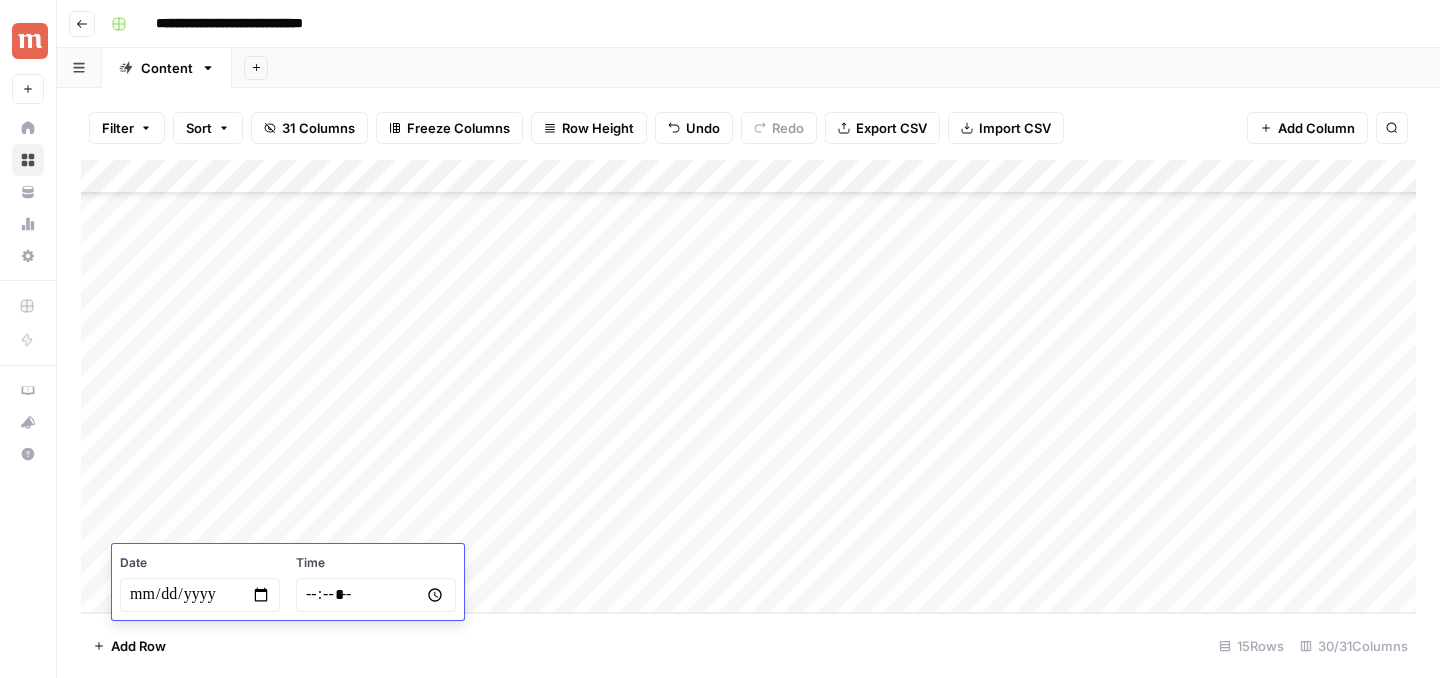 click on "Add Row 15  Rows 30/31  Columns" at bounding box center (748, 645) 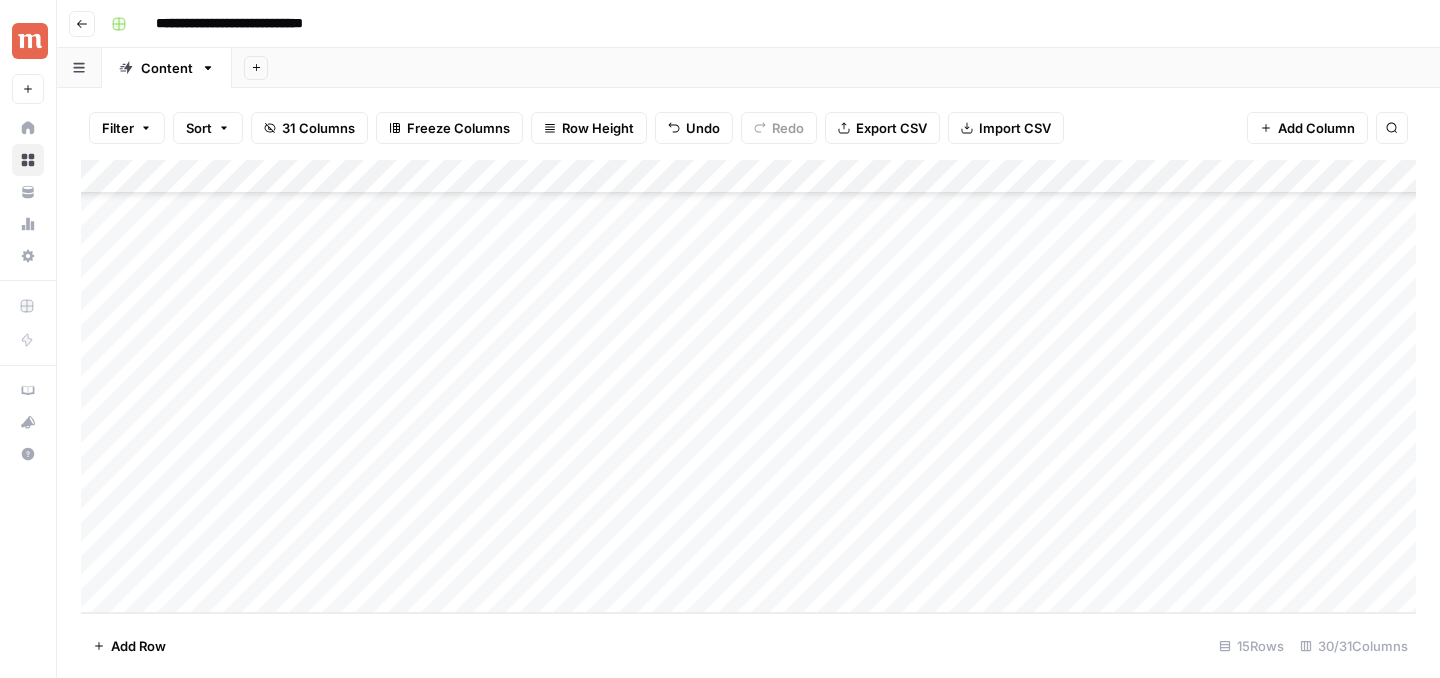 click on "Add Column" at bounding box center [748, 386] 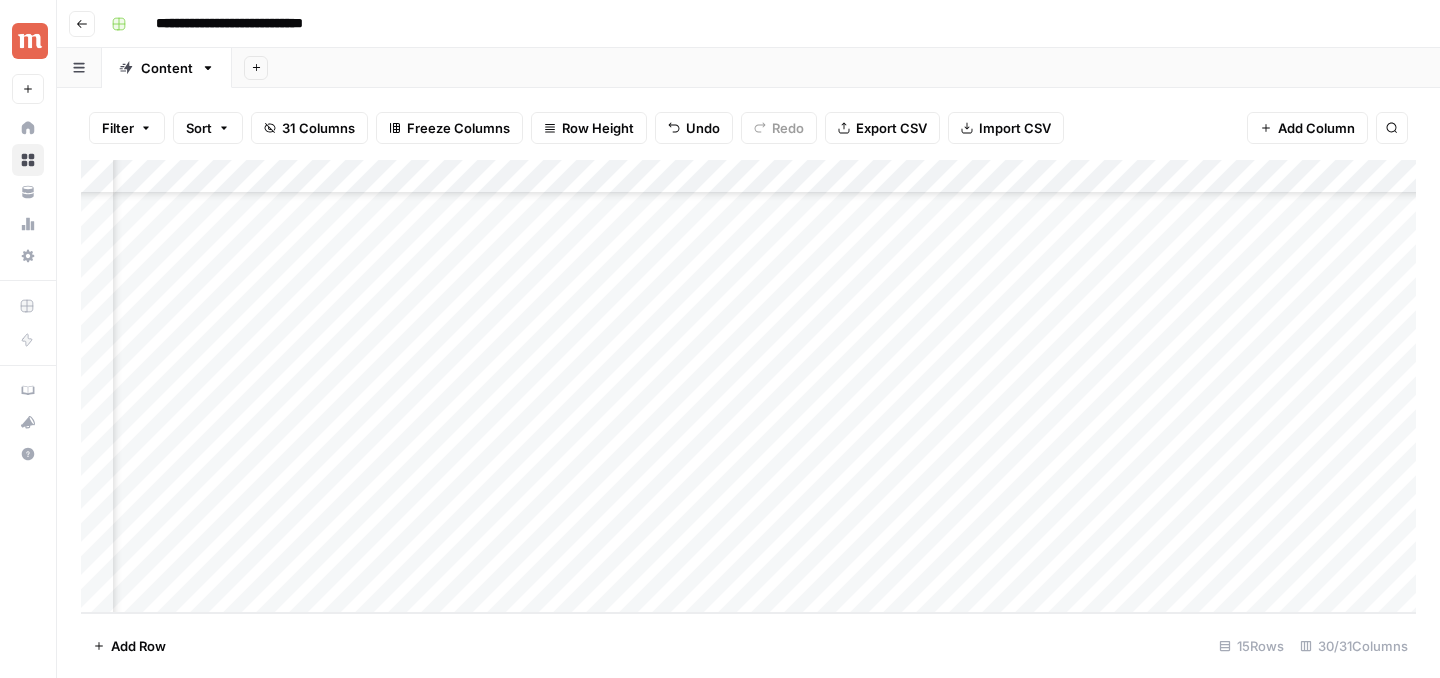 scroll, scrollTop: 123, scrollLeft: 1045, axis: both 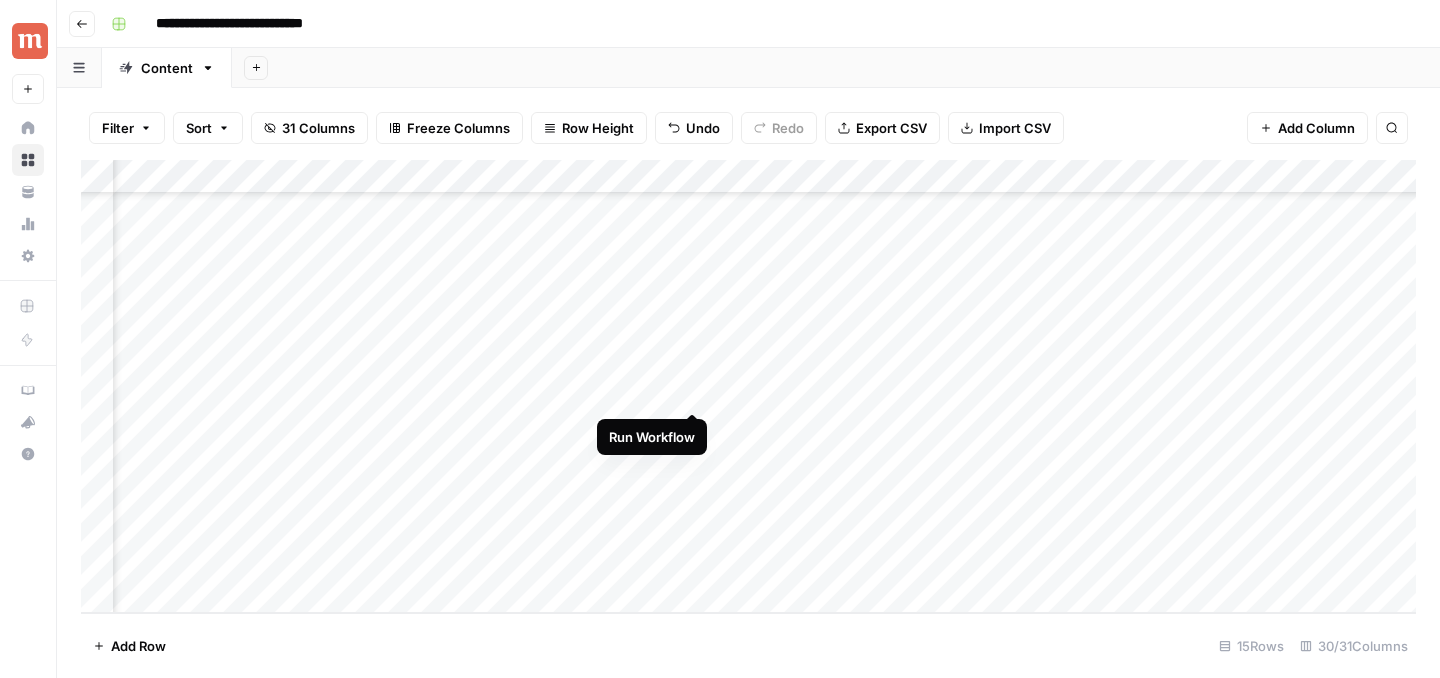 click on "Add Column" at bounding box center (748, 386) 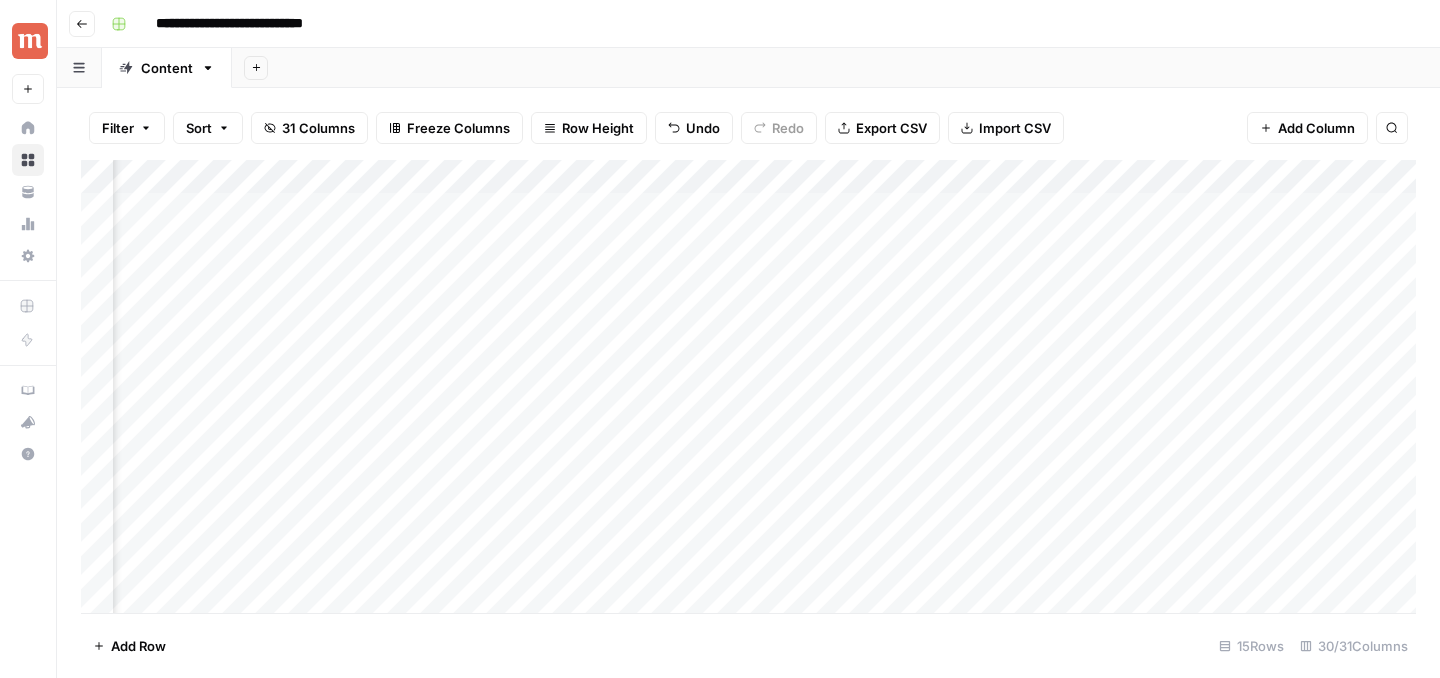 scroll, scrollTop: 0, scrollLeft: 0, axis: both 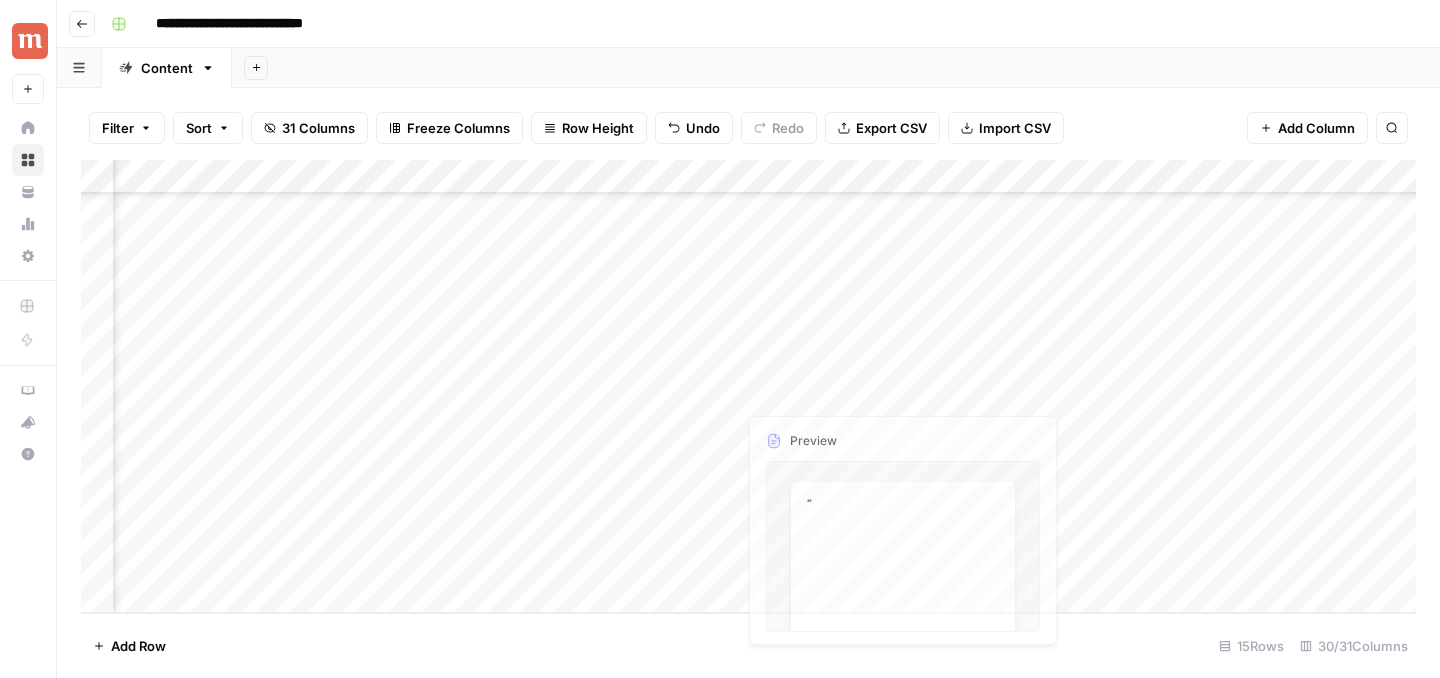 click on "Add Column" at bounding box center (748, 386) 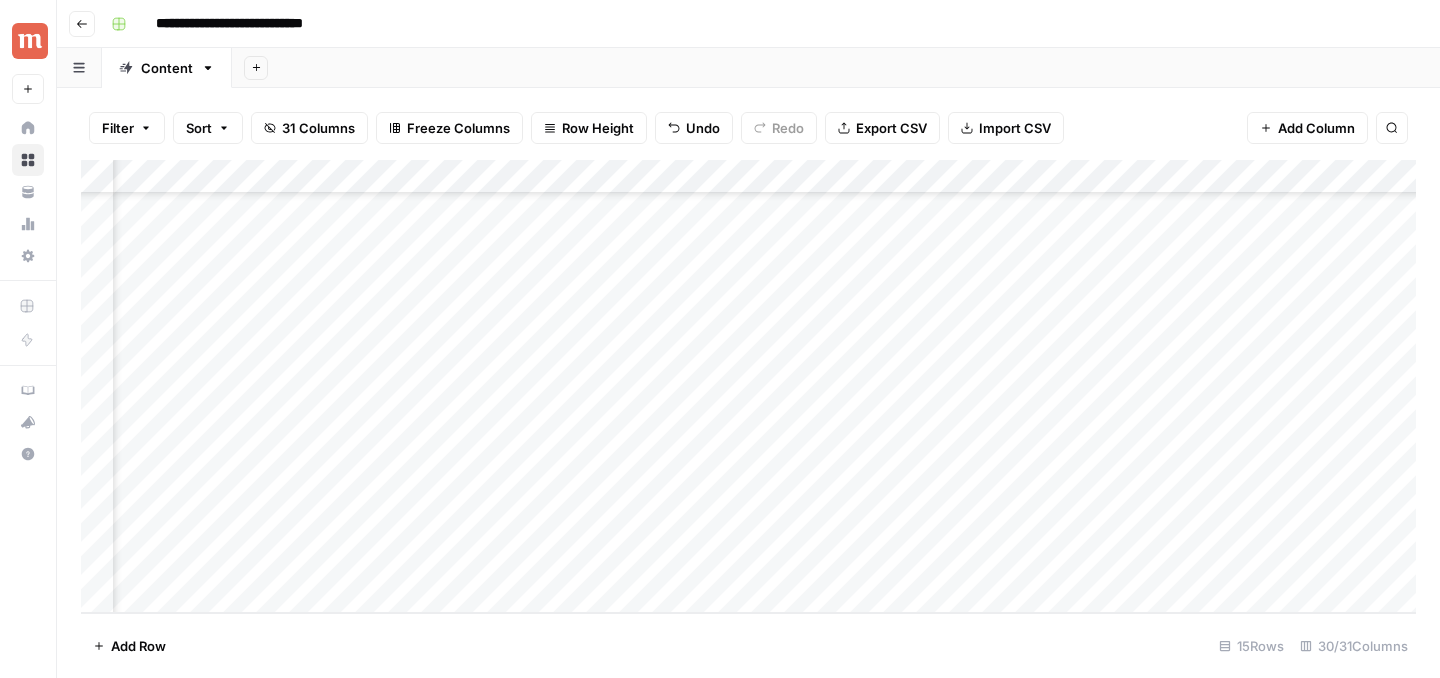 click on "Add Column" at bounding box center (748, 386) 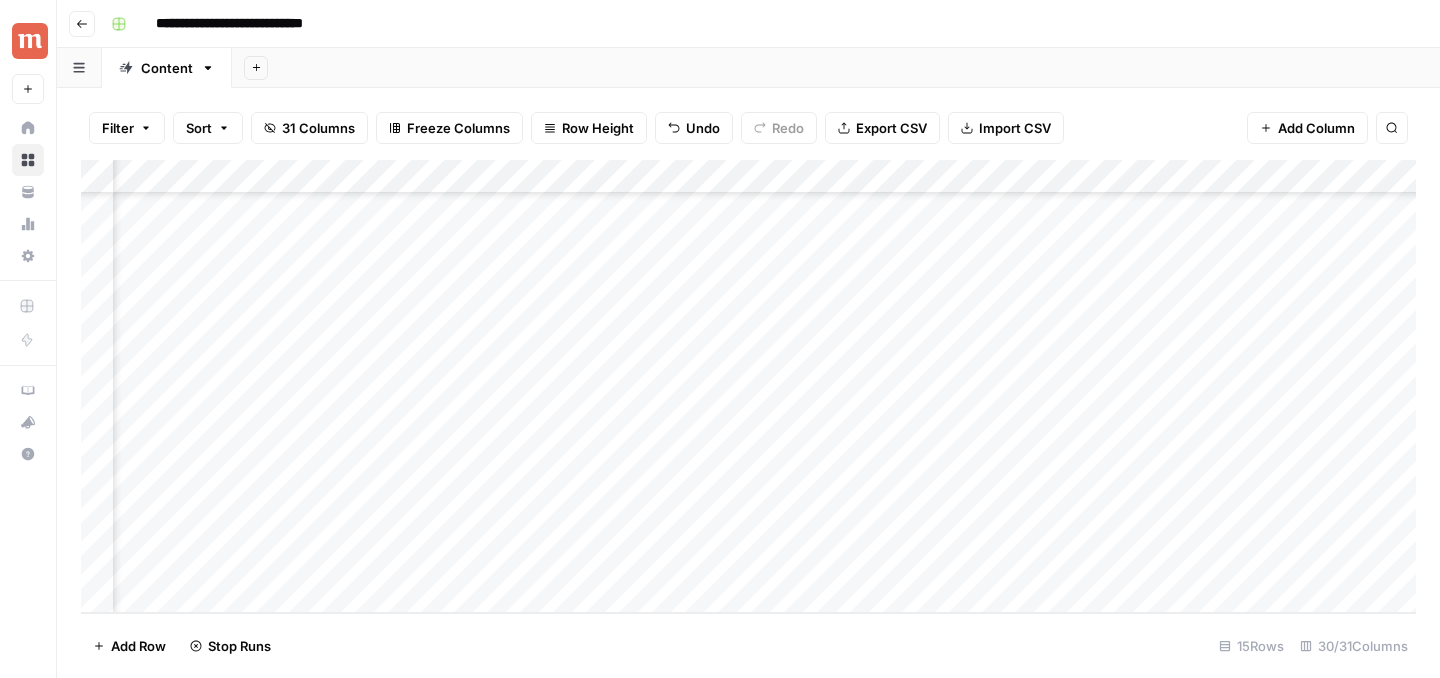 click on "Add Column" at bounding box center [748, 386] 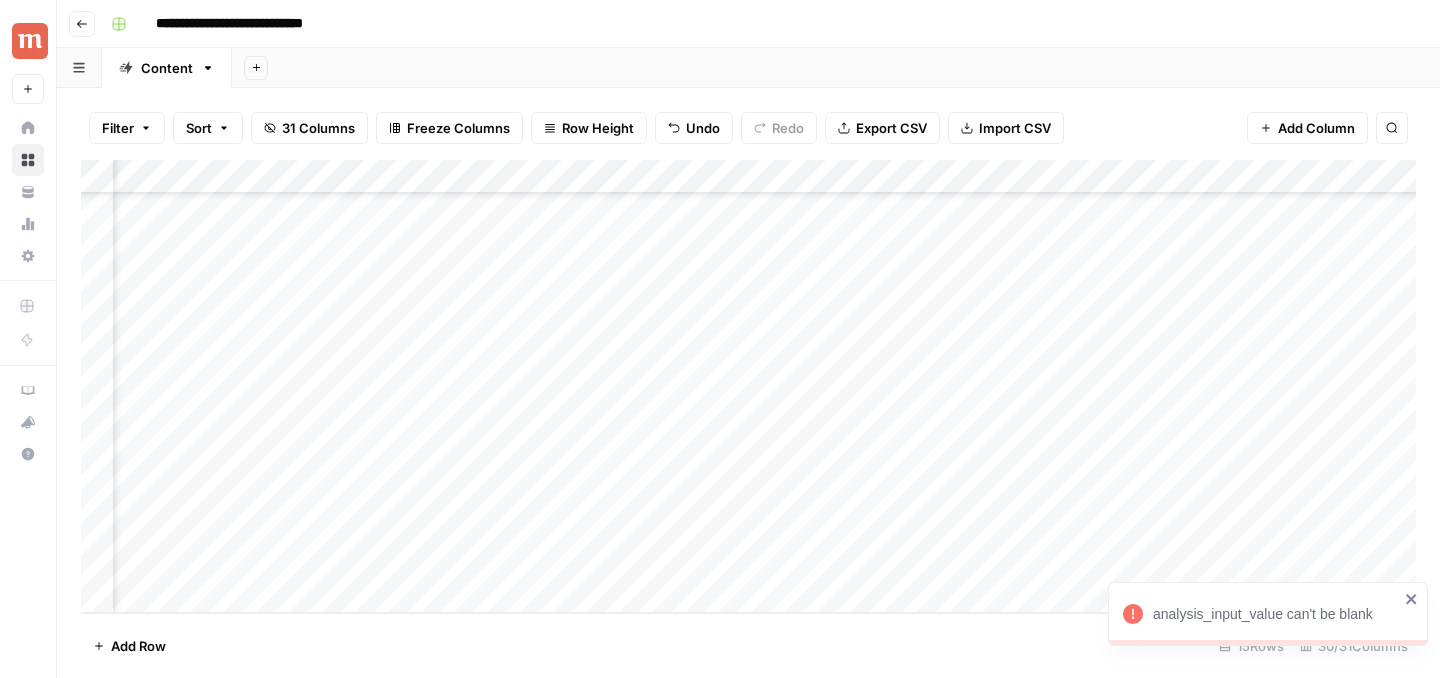 scroll, scrollTop: 123, scrollLeft: 1565, axis: both 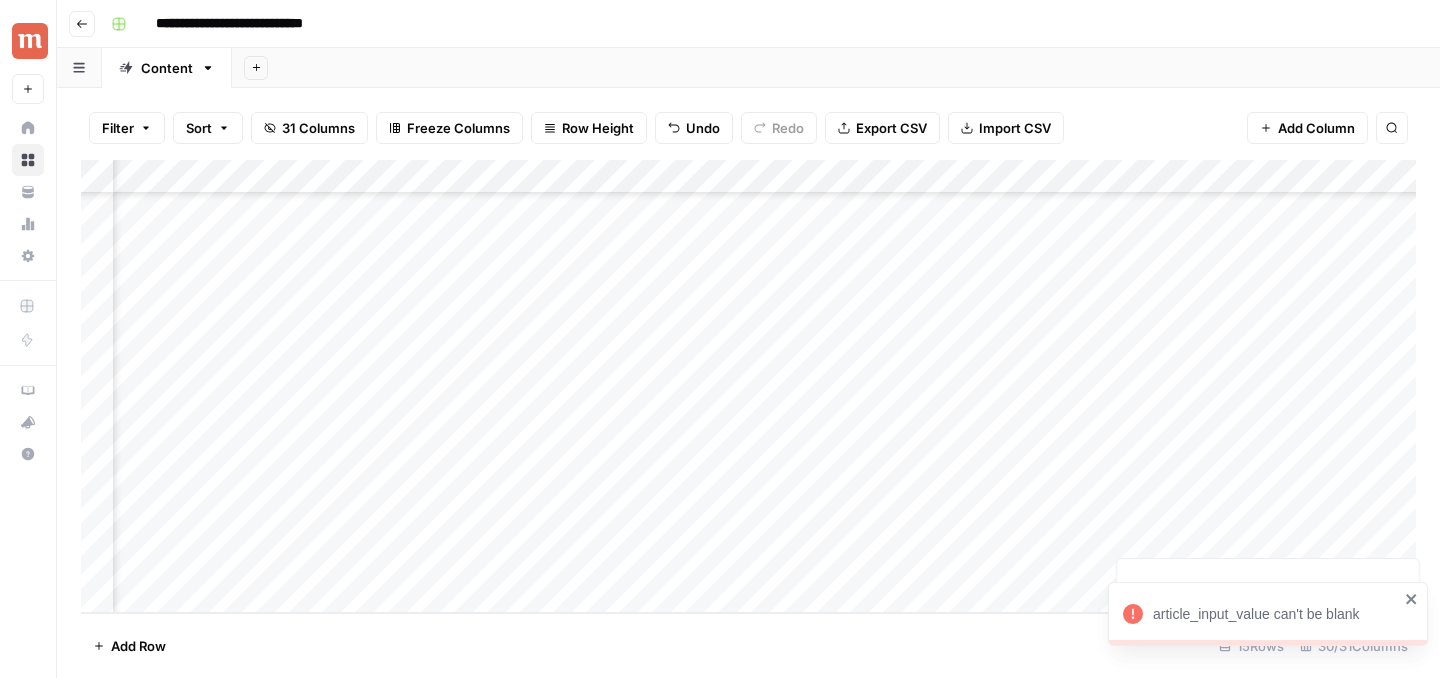 click on "Add Column" at bounding box center (748, 386) 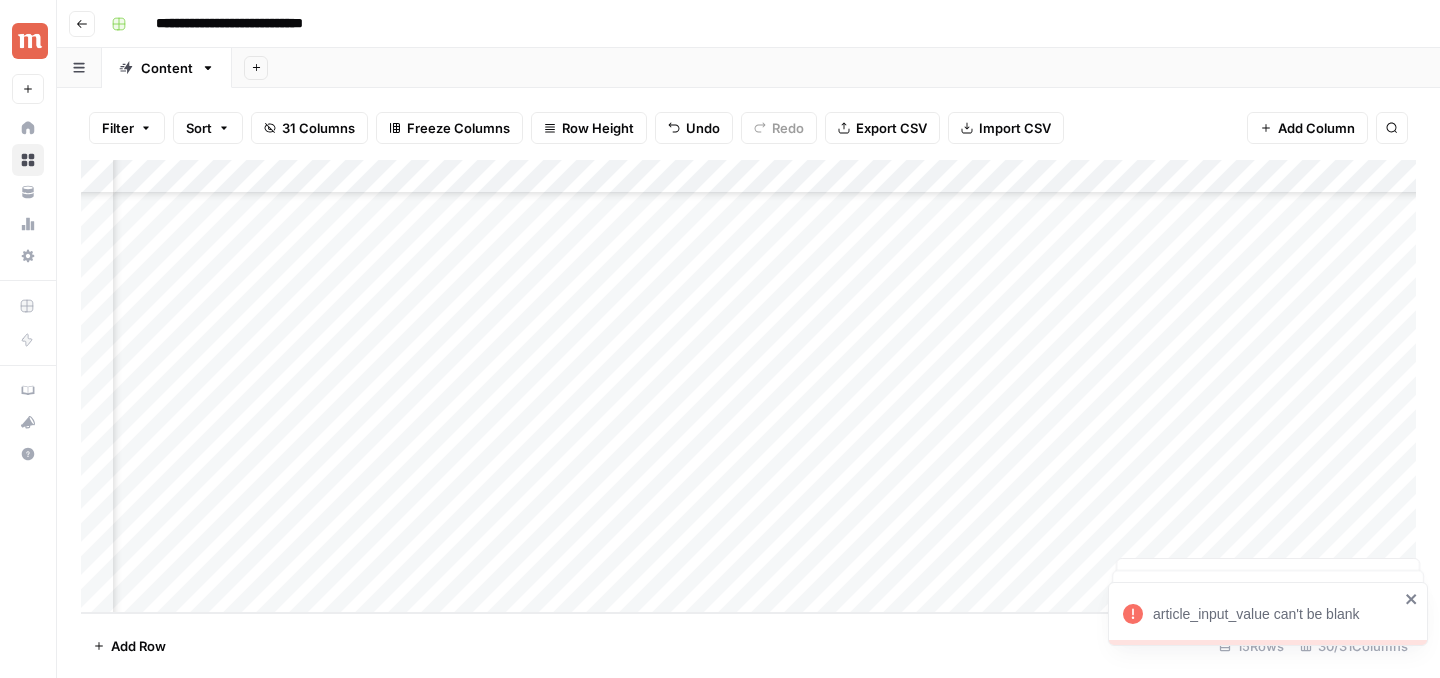scroll, scrollTop: 123, scrollLeft: 1387, axis: both 